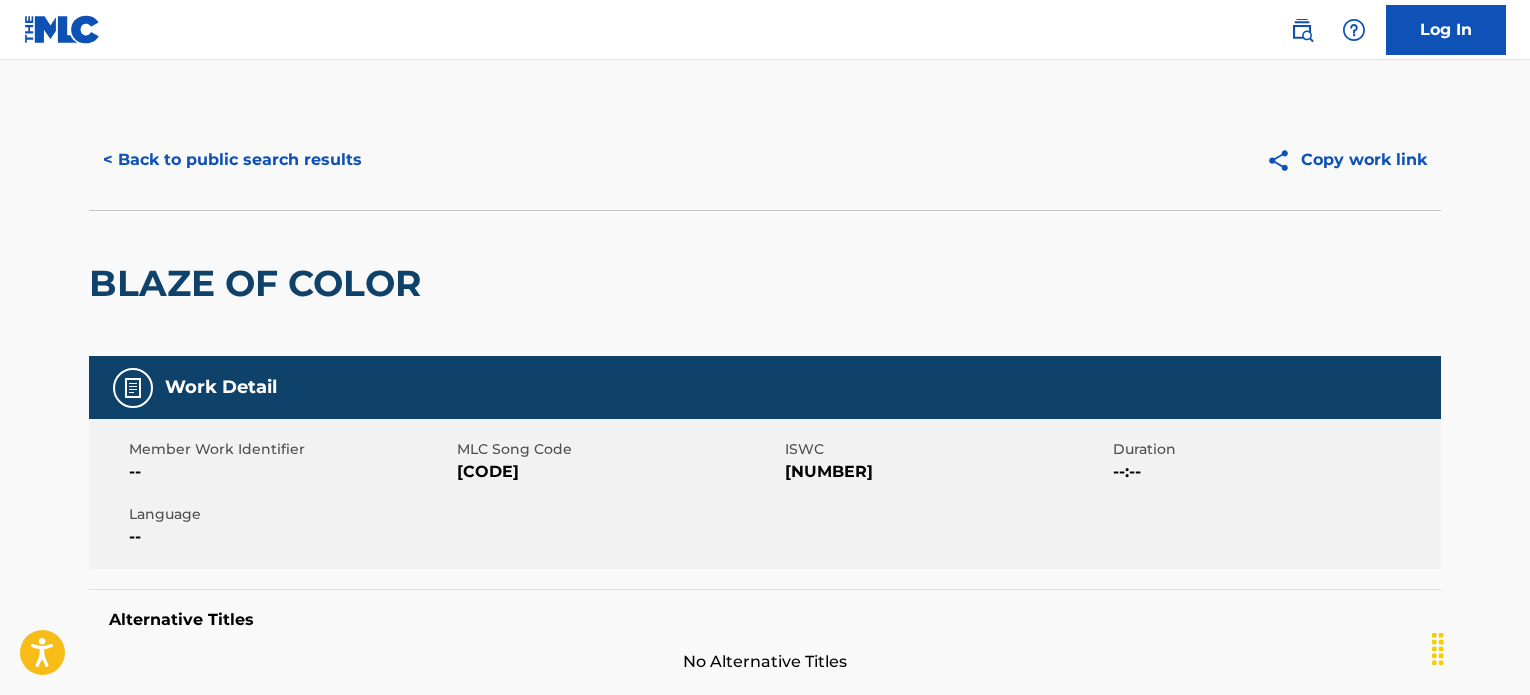 scroll, scrollTop: 0, scrollLeft: 0, axis: both 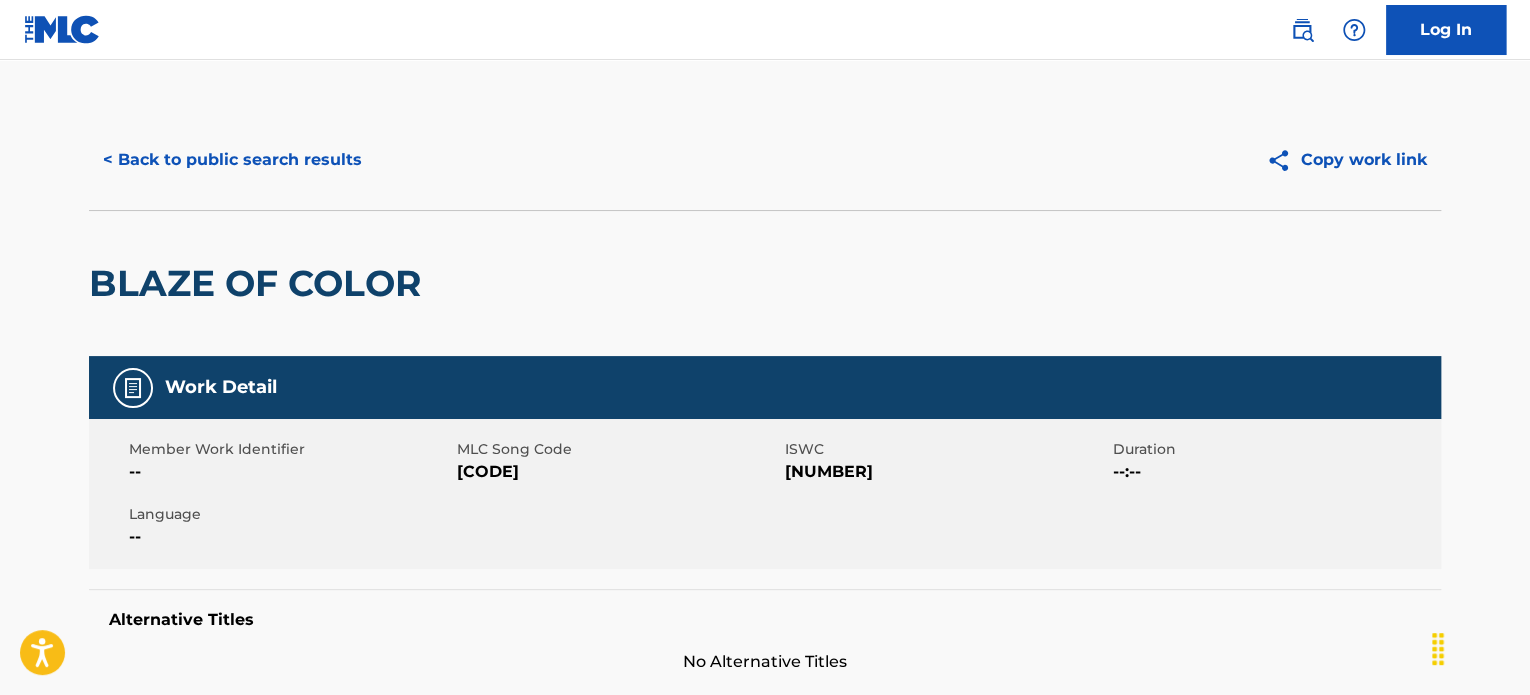 click on "< Back to public search results" at bounding box center (232, 160) 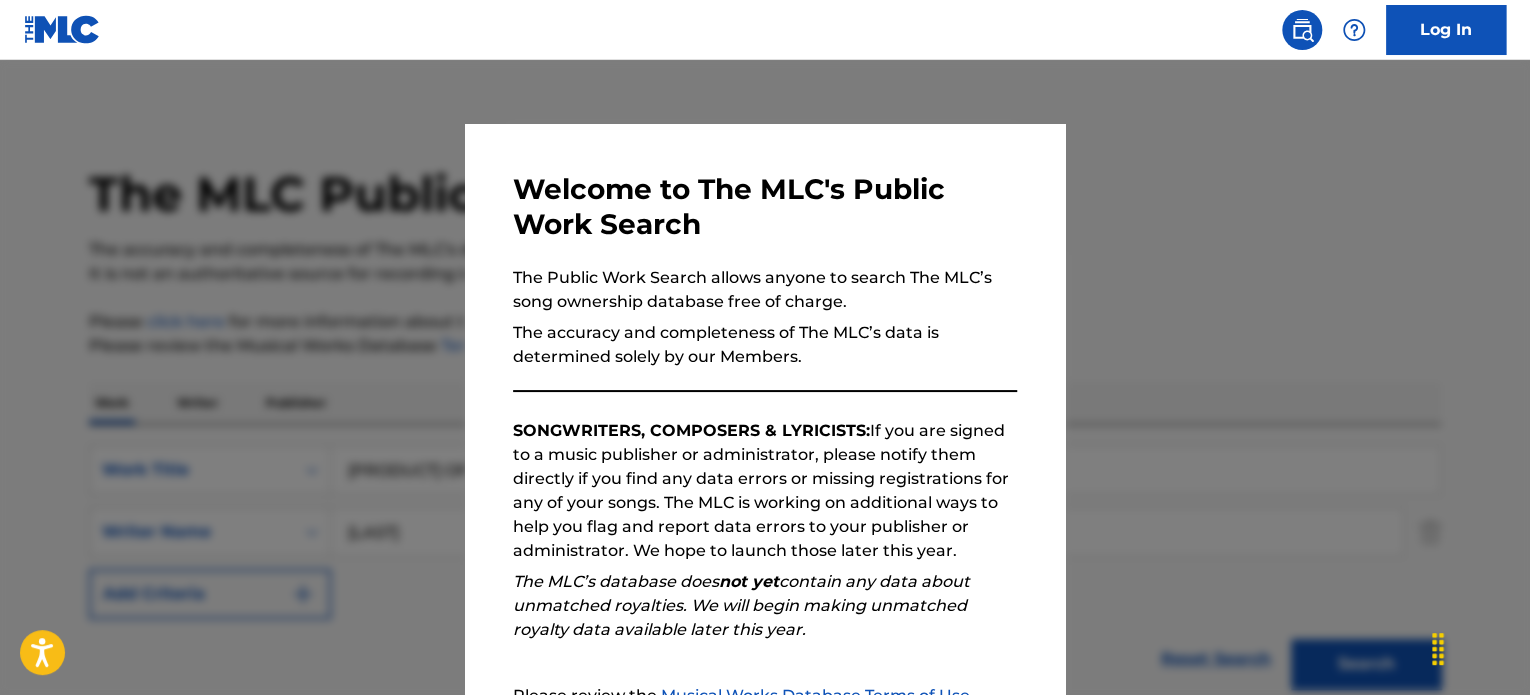 scroll, scrollTop: 372, scrollLeft: 0, axis: vertical 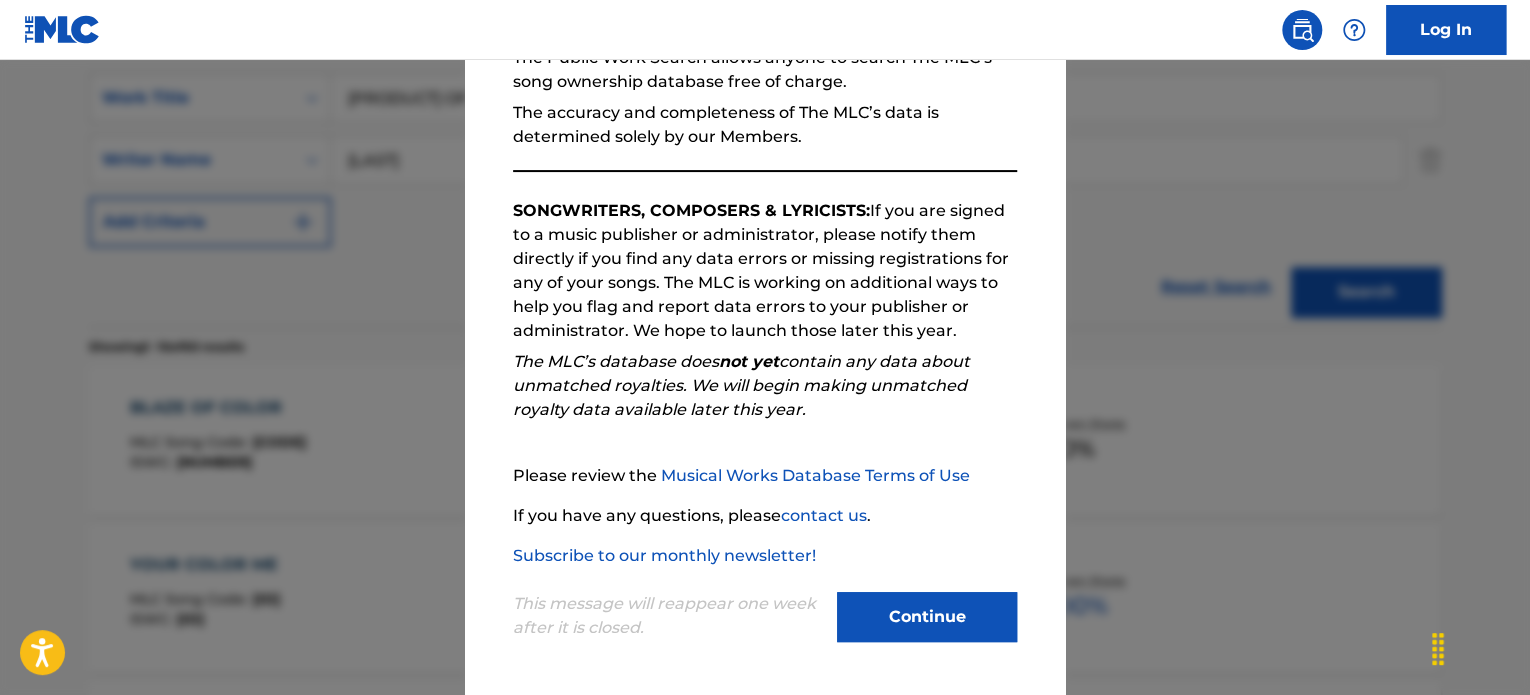 click on "Continue" at bounding box center (927, 617) 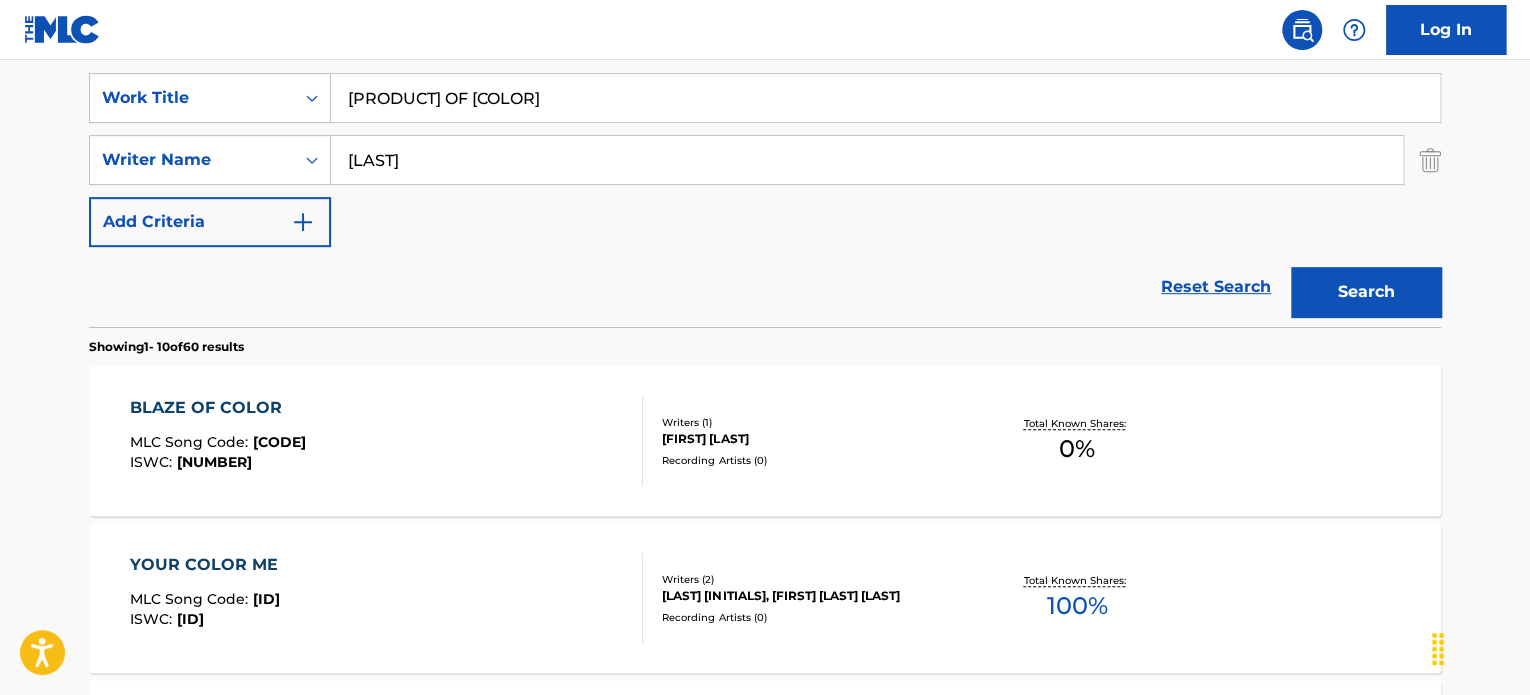 scroll, scrollTop: 272, scrollLeft: 0, axis: vertical 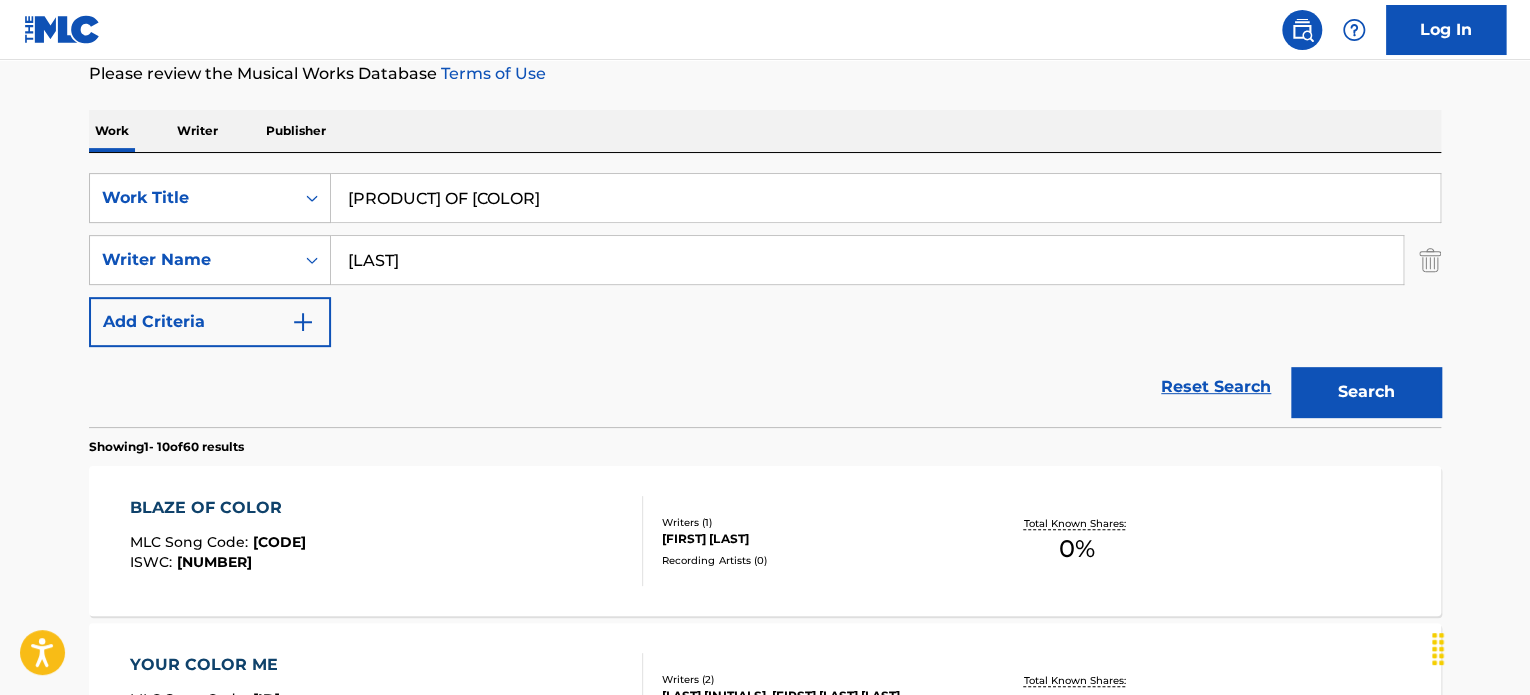 click on "[PRODUCT] OF [COLOR]" at bounding box center [885, 198] 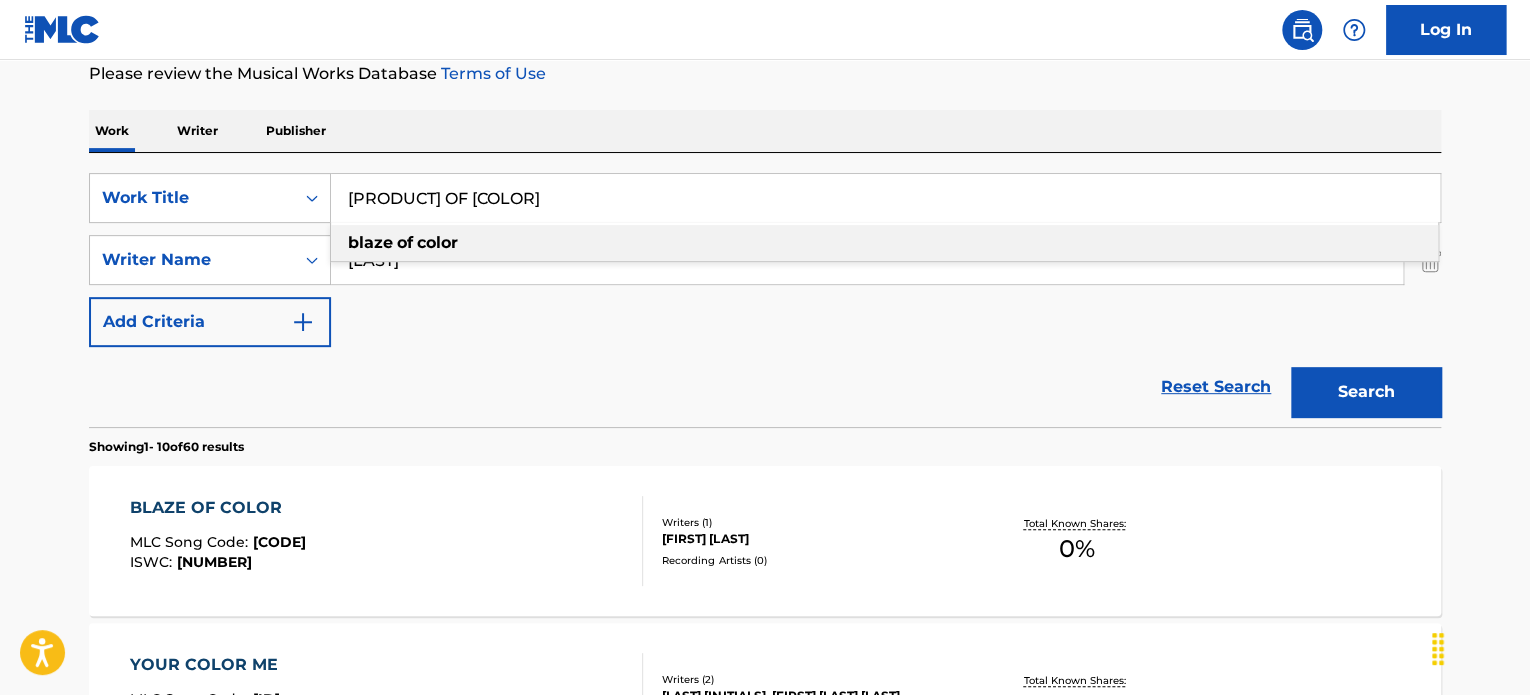 paste on "Hands So High" 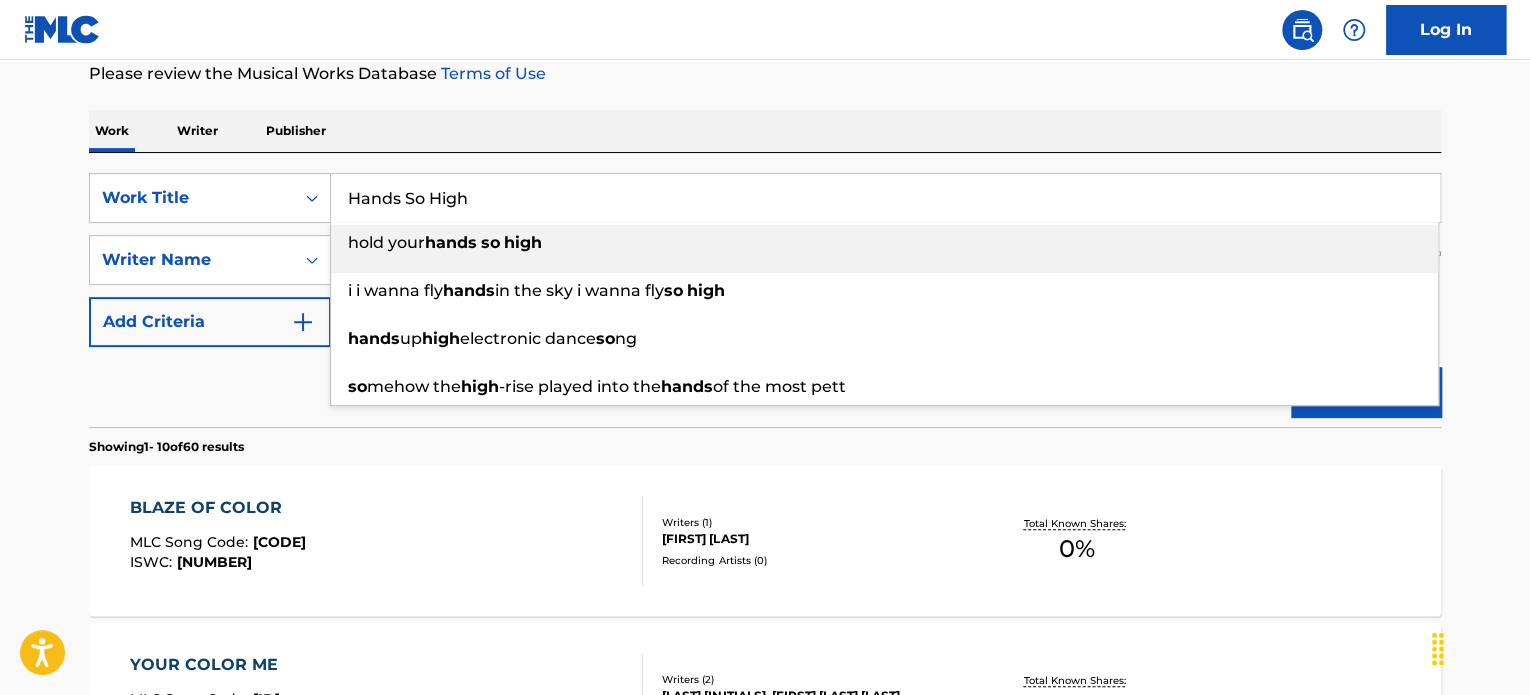 type on "Hands So High" 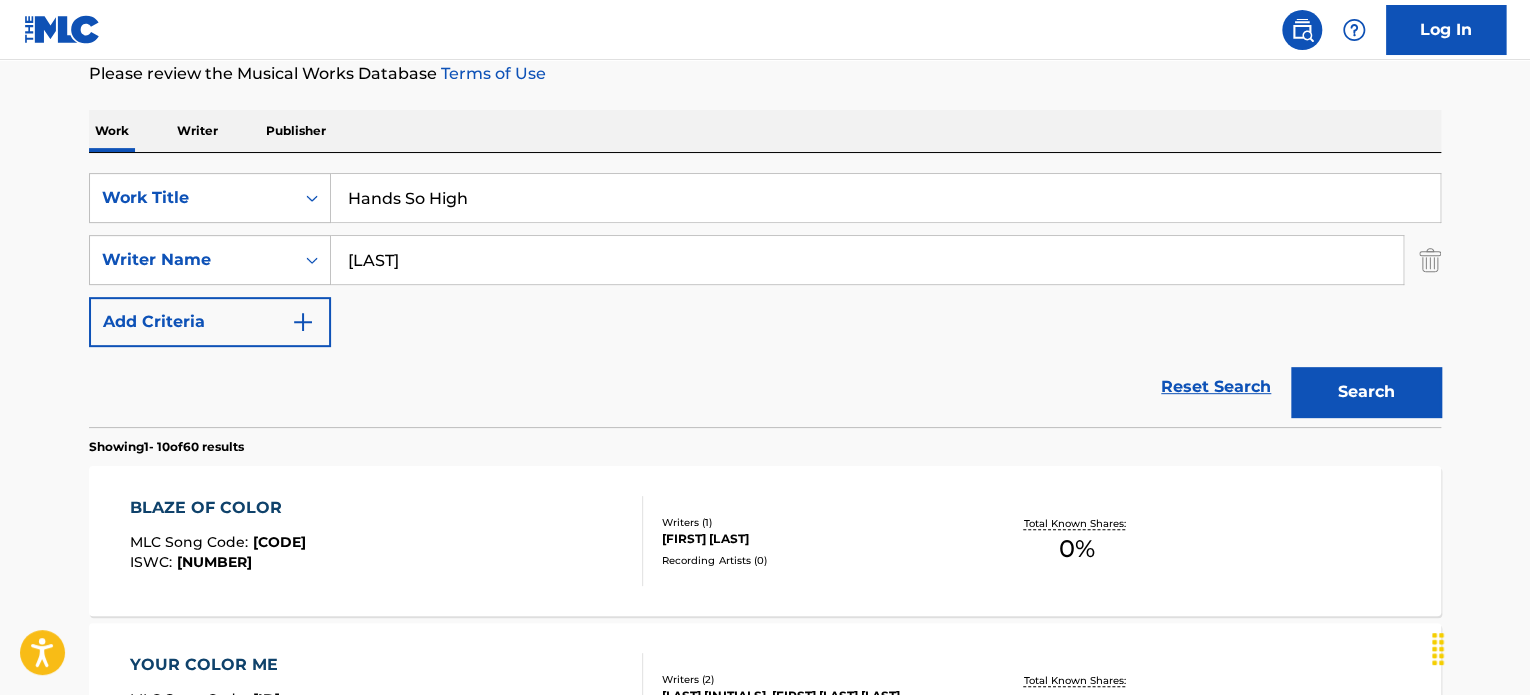 click on "[LAST]" at bounding box center (867, 260) 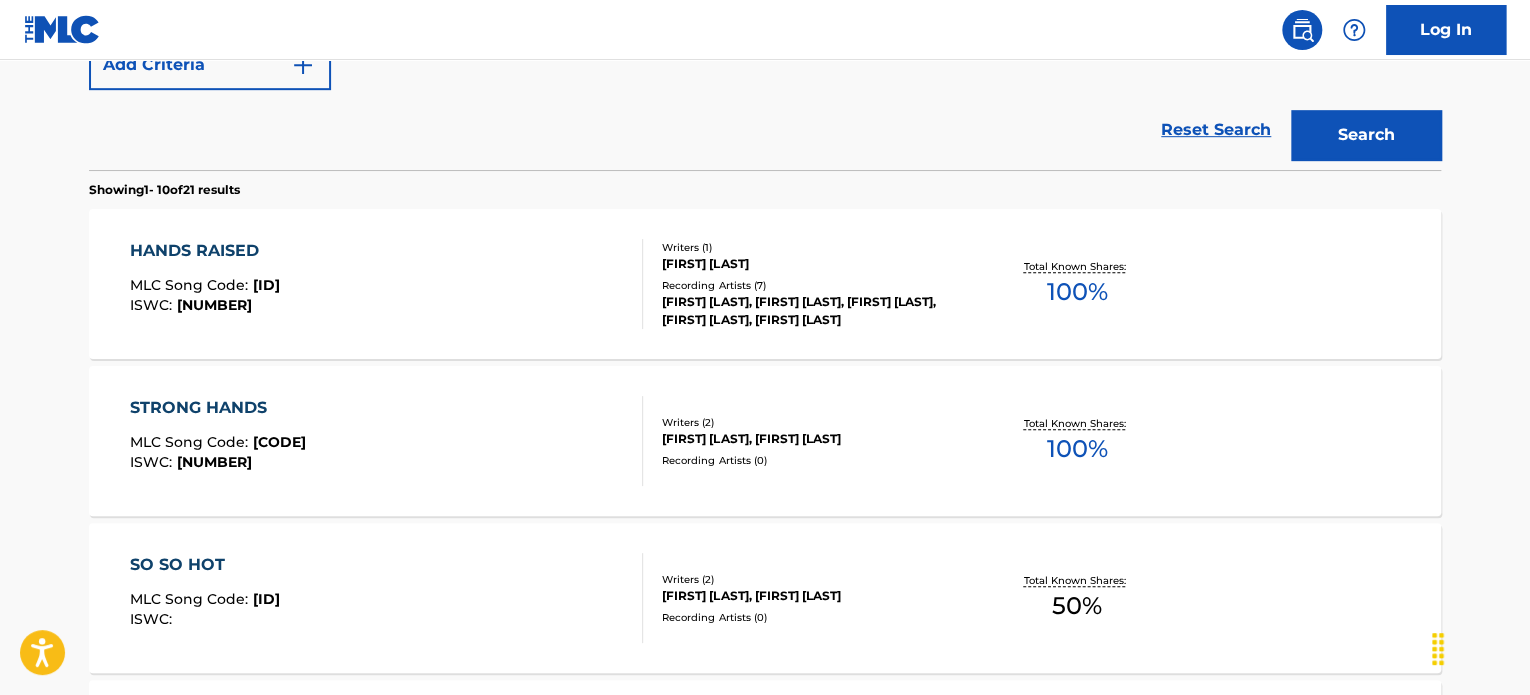 scroll, scrollTop: 272, scrollLeft: 0, axis: vertical 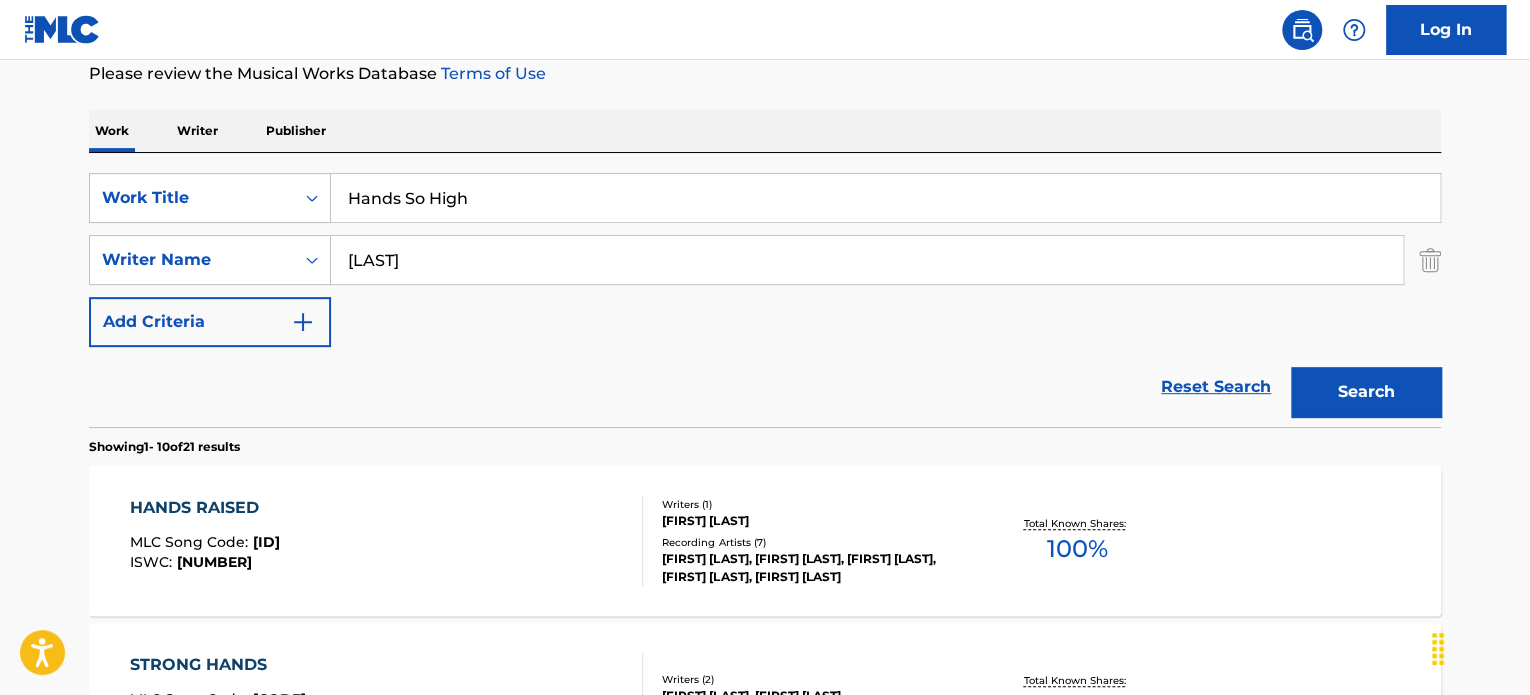 click on "Hands So High" at bounding box center (885, 198) 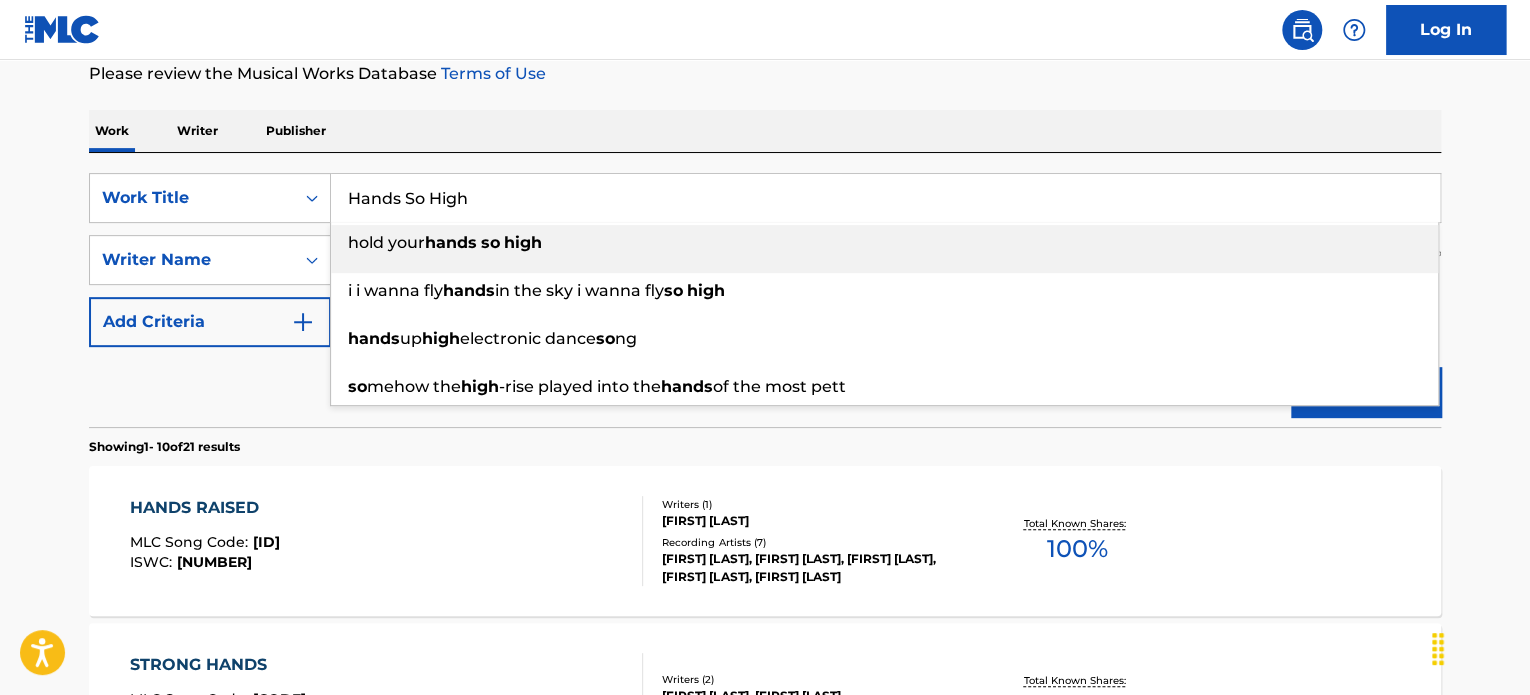 paste on "Above Horizons" 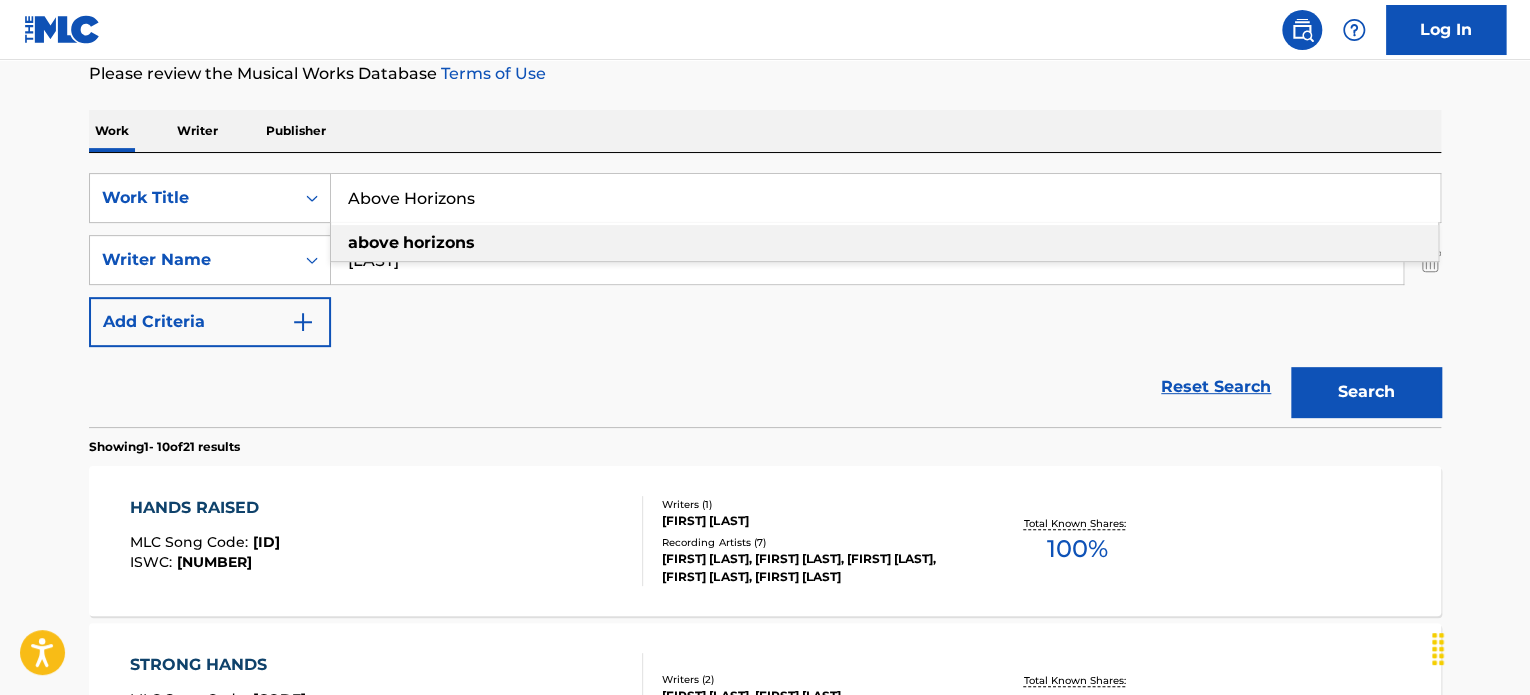 click on "Reset Search Search" at bounding box center (765, 387) 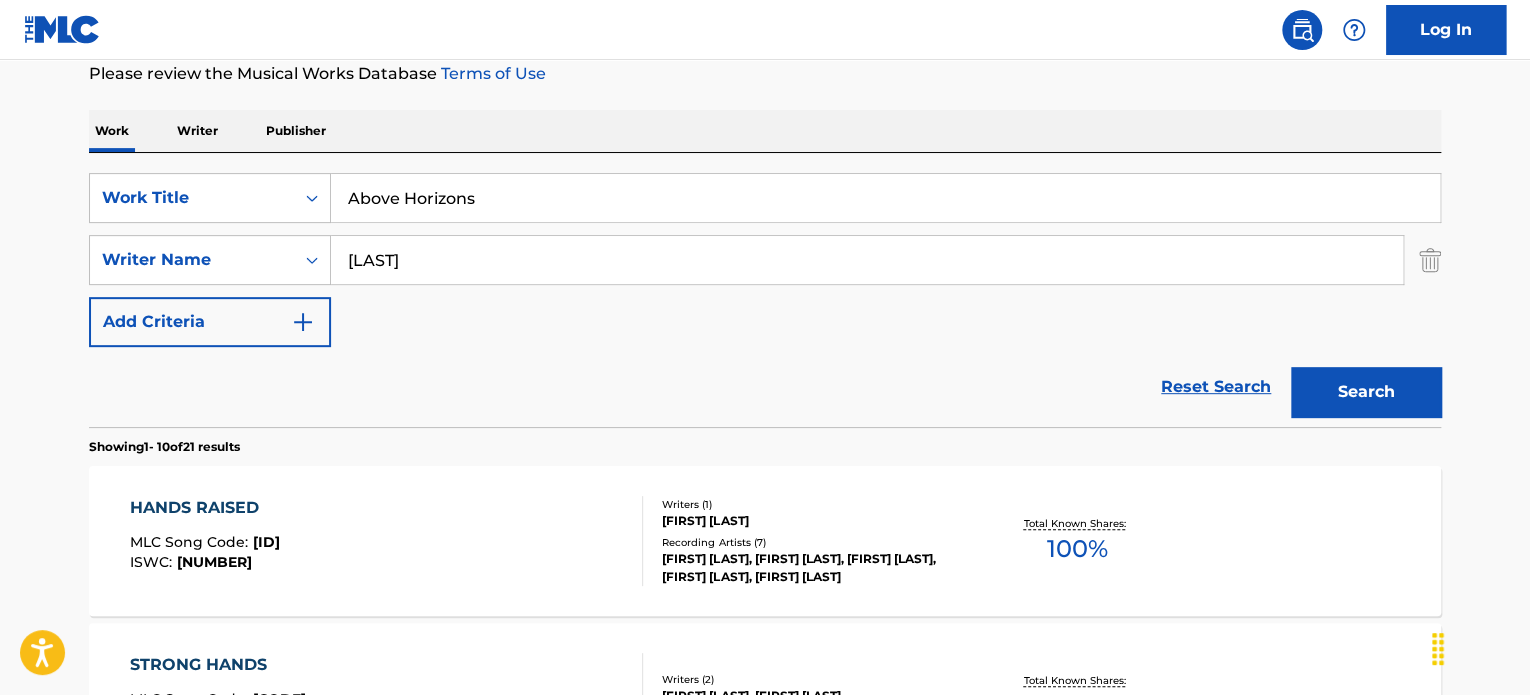 click on "Search" at bounding box center (1366, 392) 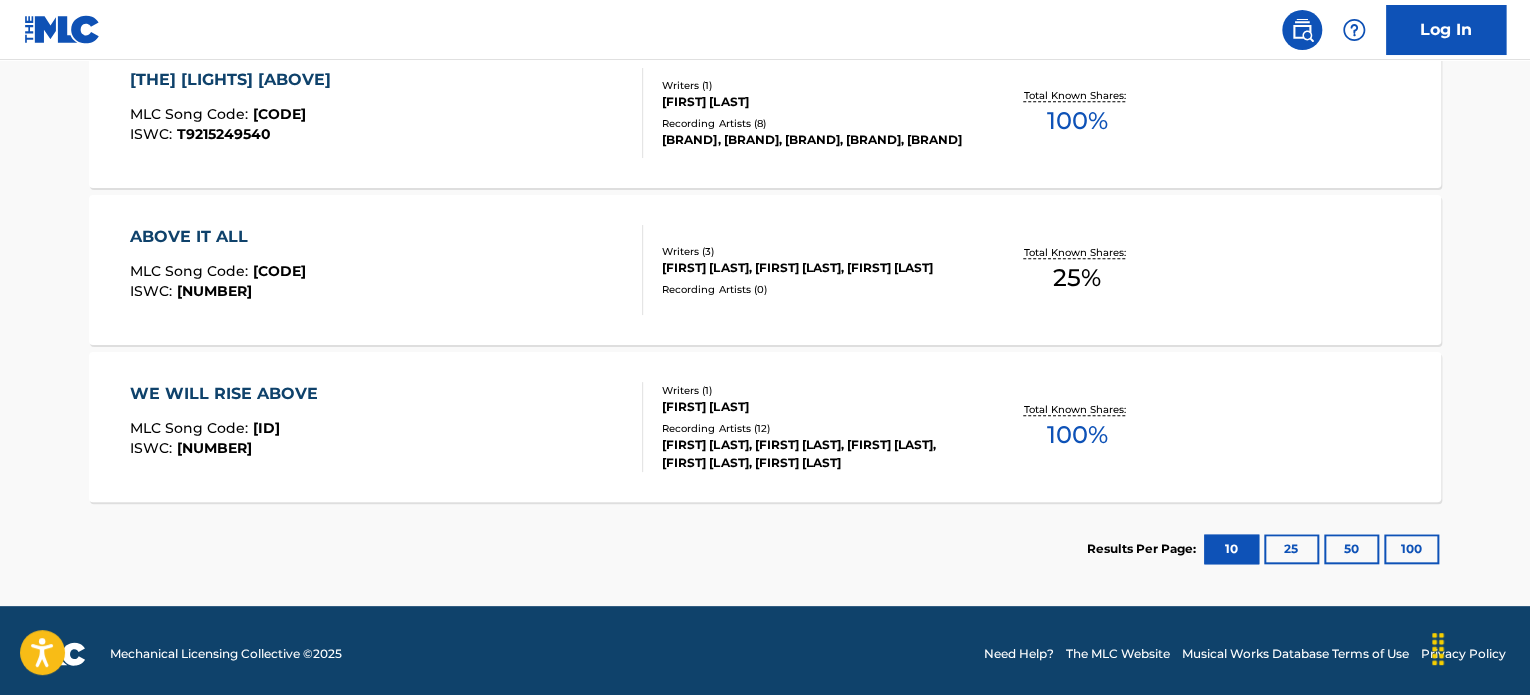 scroll, scrollTop: 206, scrollLeft: 0, axis: vertical 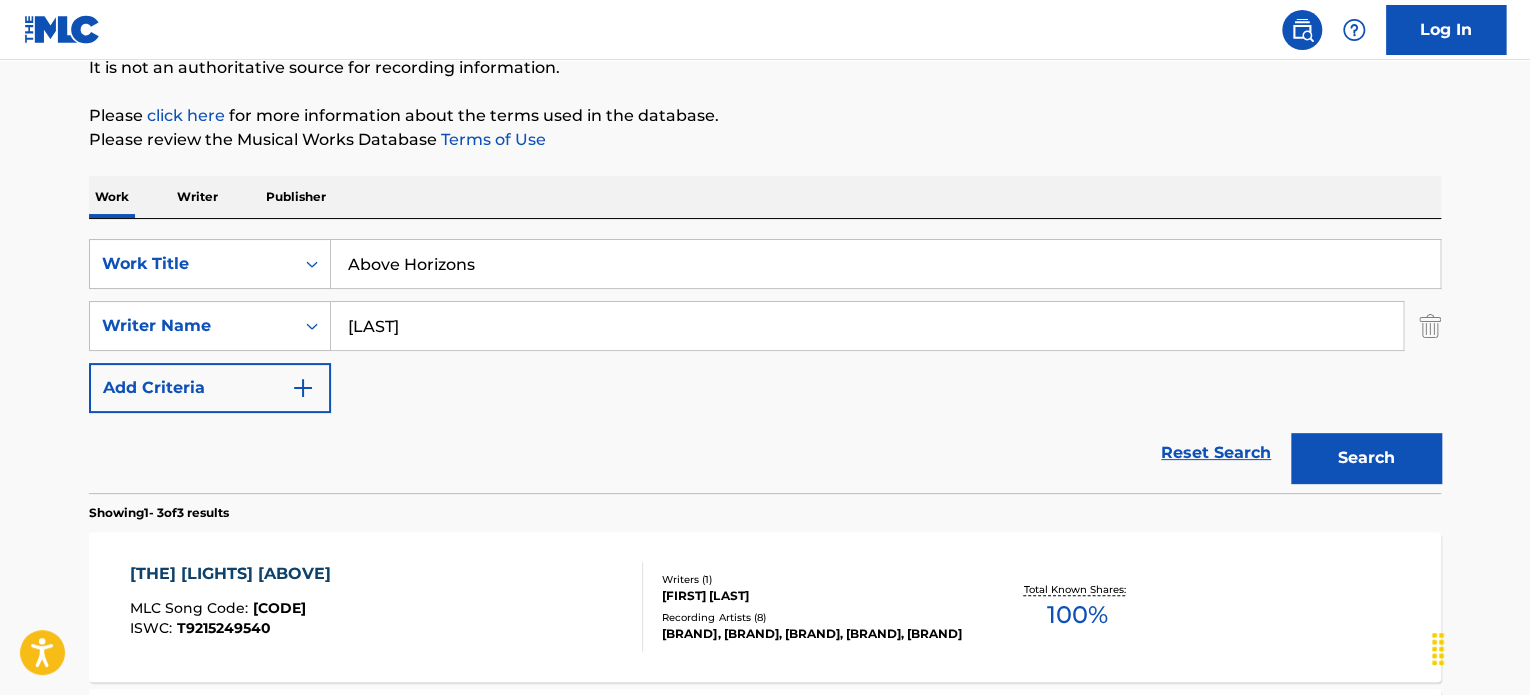 click on "Above Horizons" at bounding box center (885, 264) 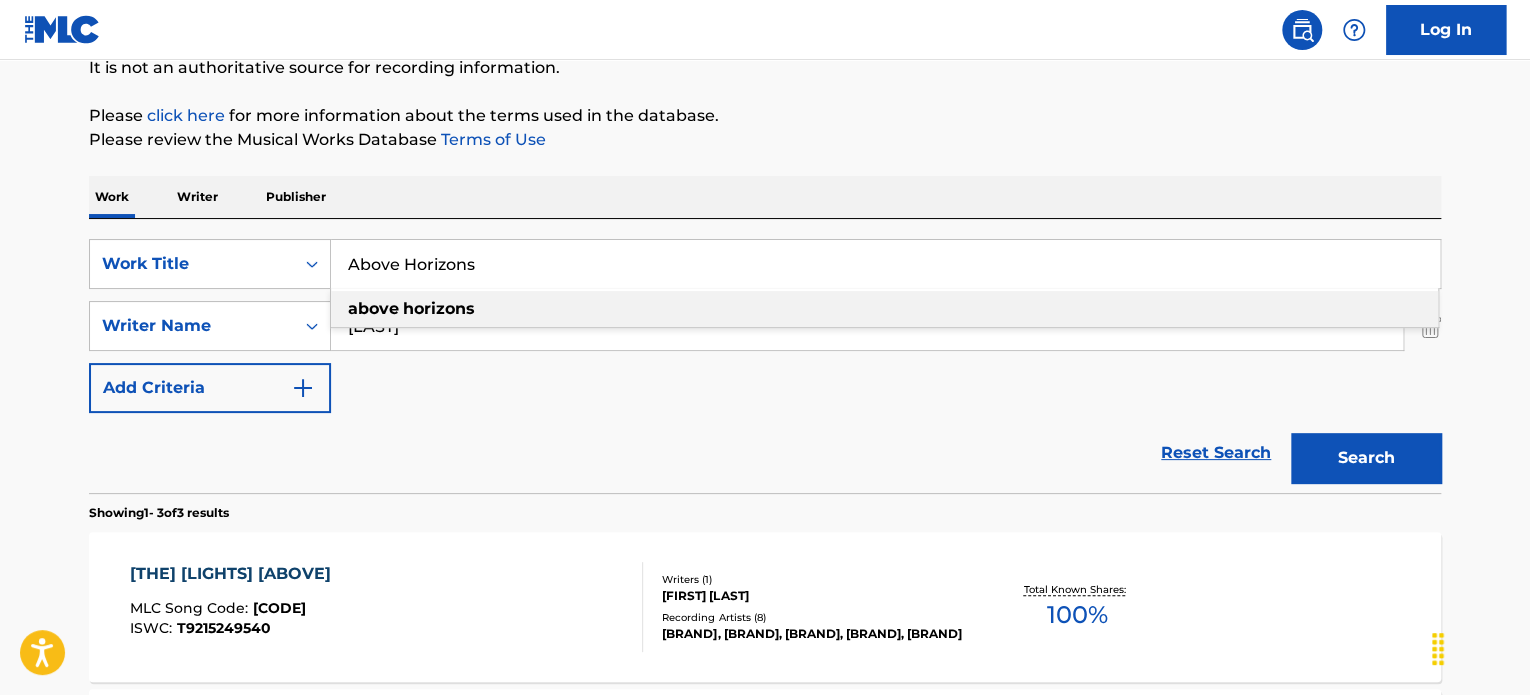 paste on "The Road Back Home" 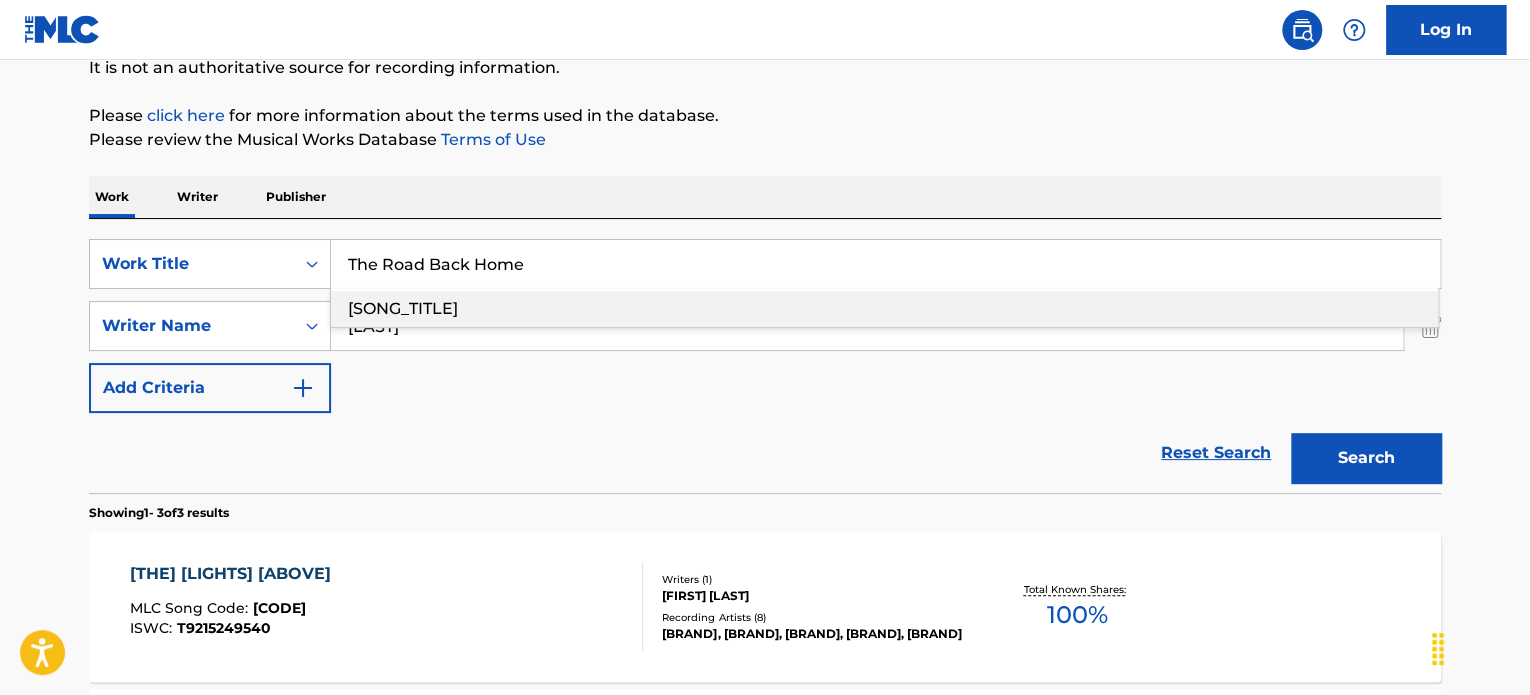 type on "The Road Back Home" 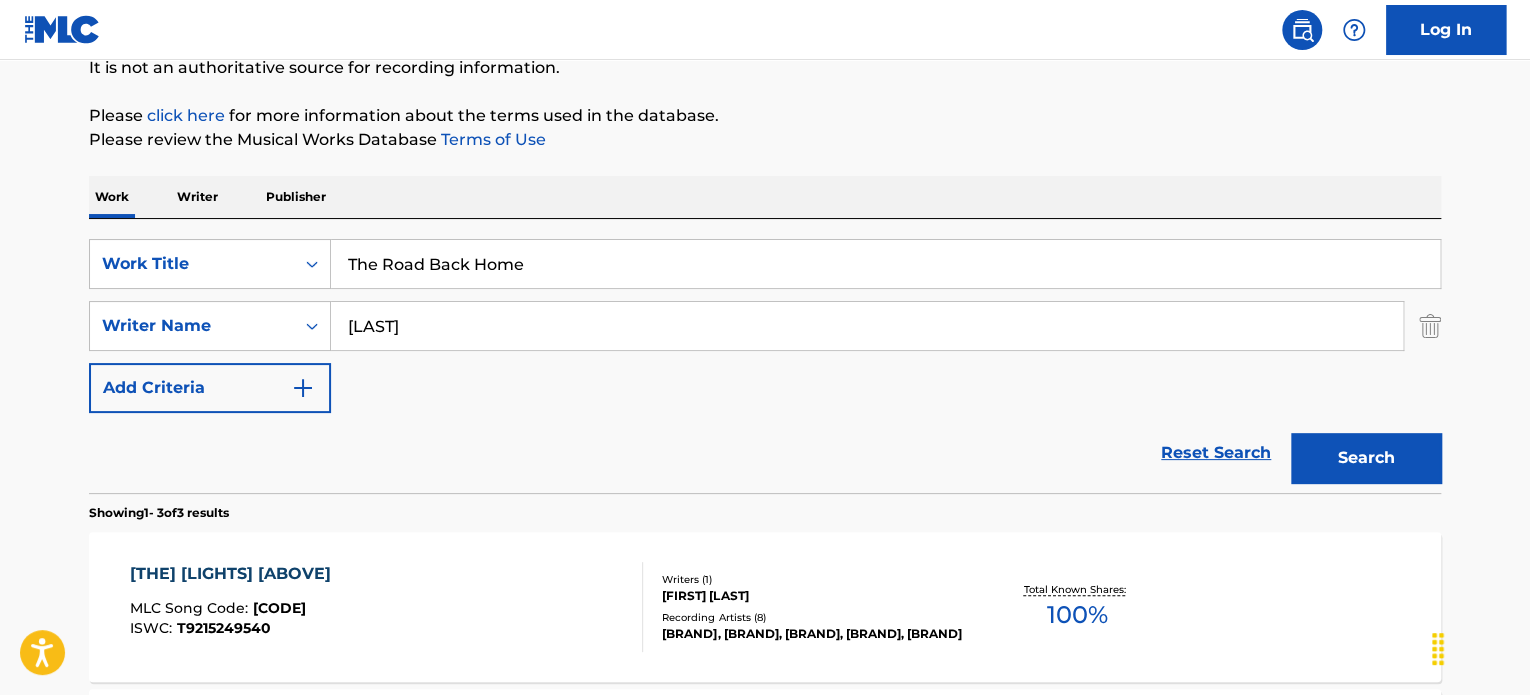 click on "Reset Search Search" at bounding box center [765, 453] 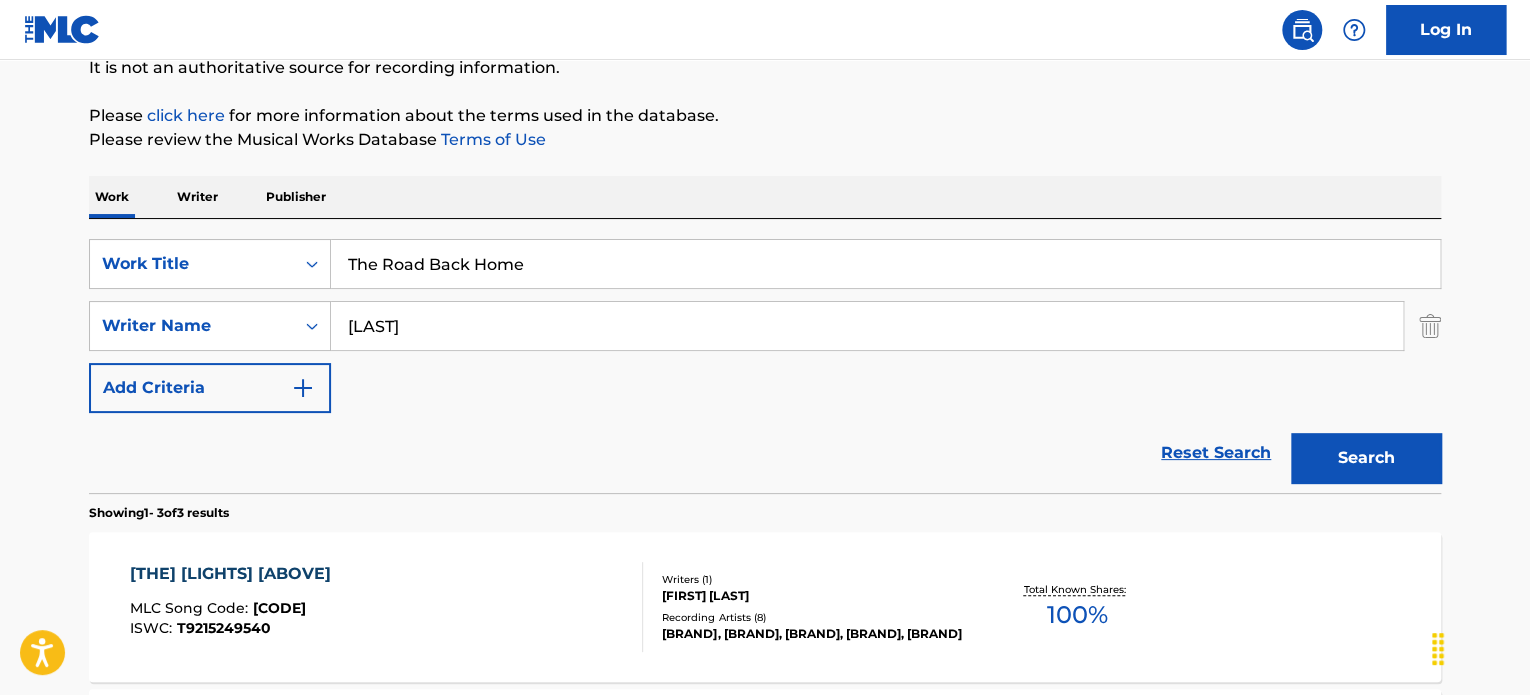 click on "[LAST]" at bounding box center [867, 326] 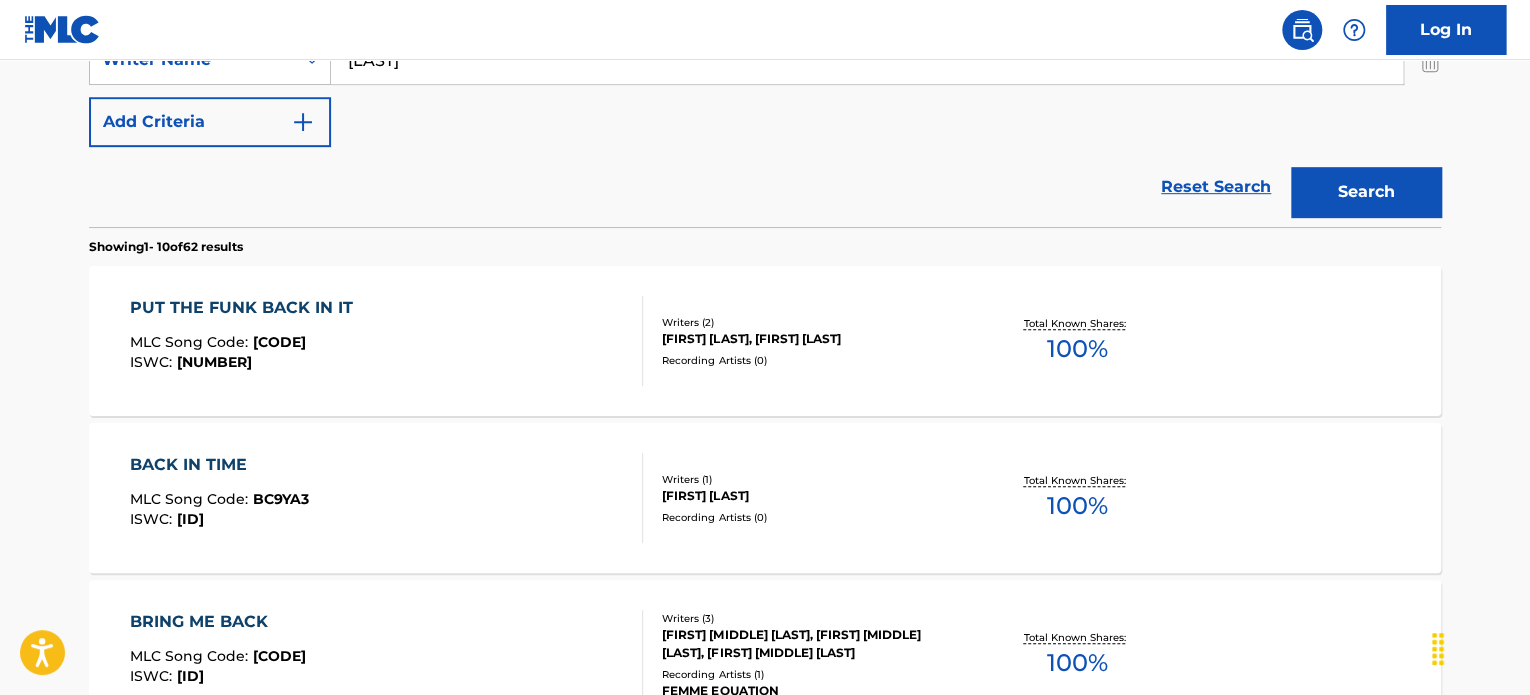 scroll, scrollTop: 206, scrollLeft: 0, axis: vertical 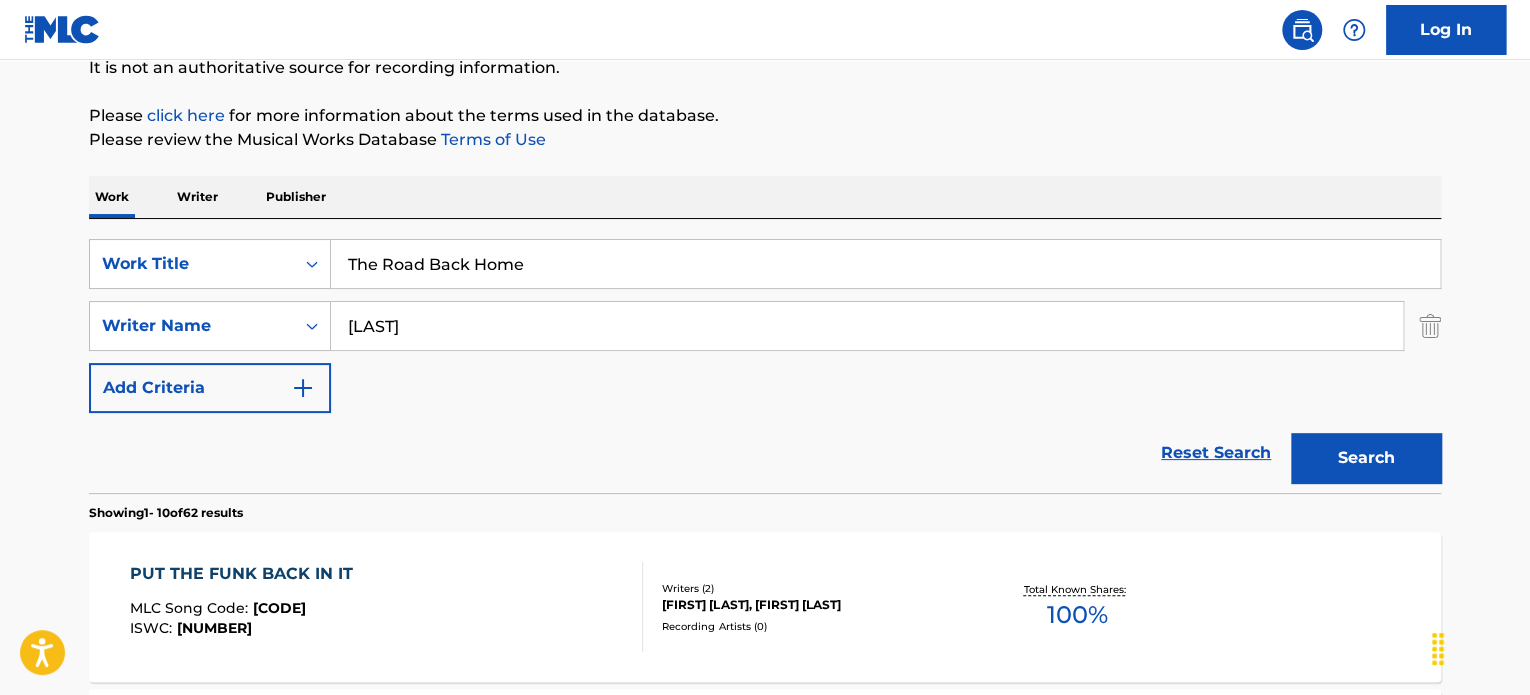 click on "The Road Back Home" at bounding box center [885, 264] 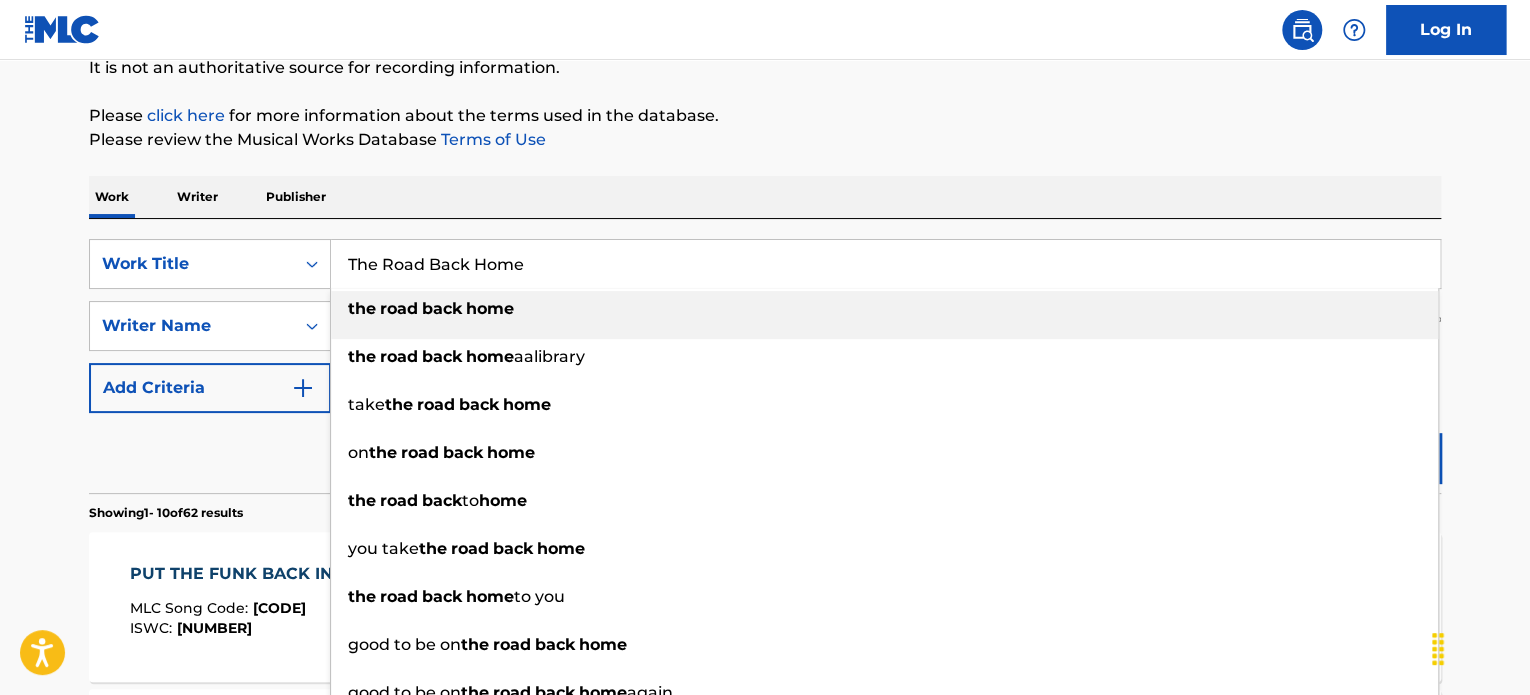 paste on "Memories of When" 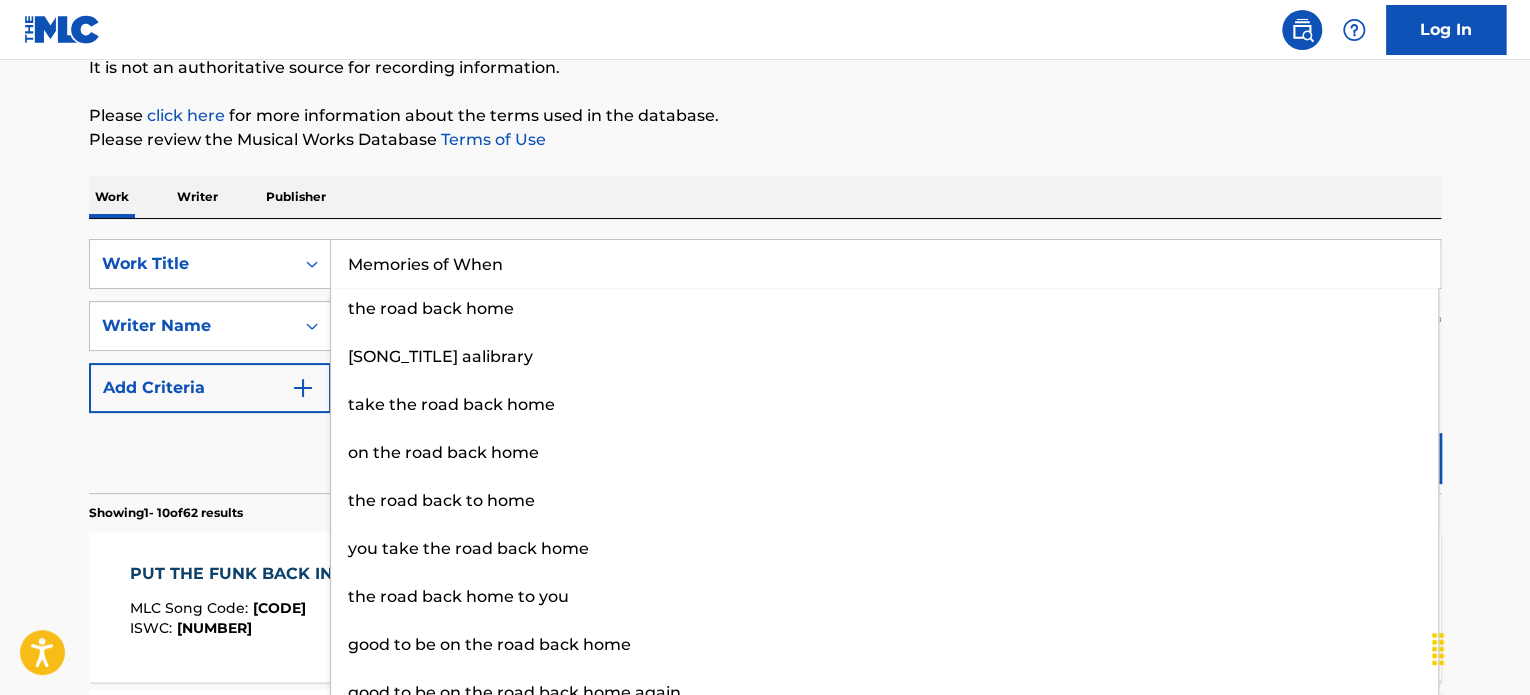 type on "Memories of When" 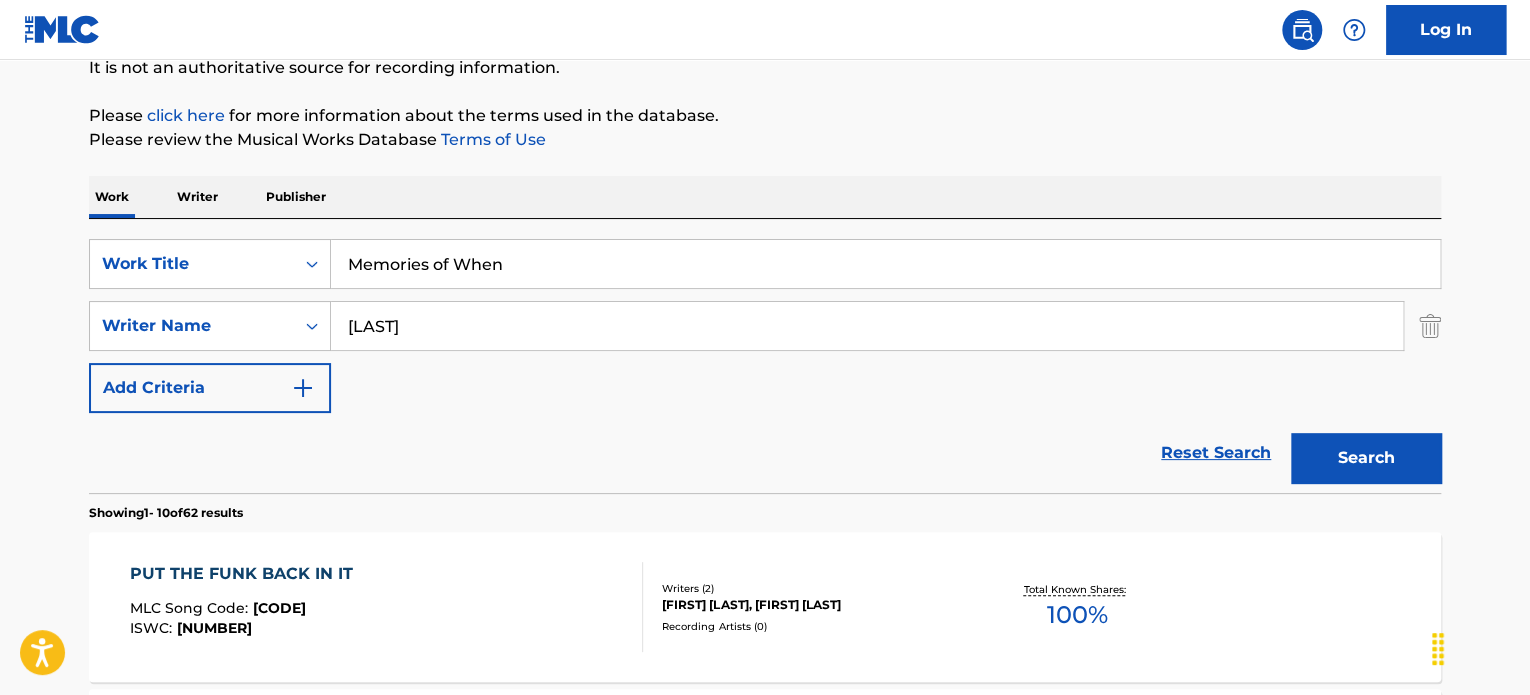 drag, startPoint x: 243, startPoint y: 463, endPoint x: 429, endPoint y: 344, distance: 220.80988 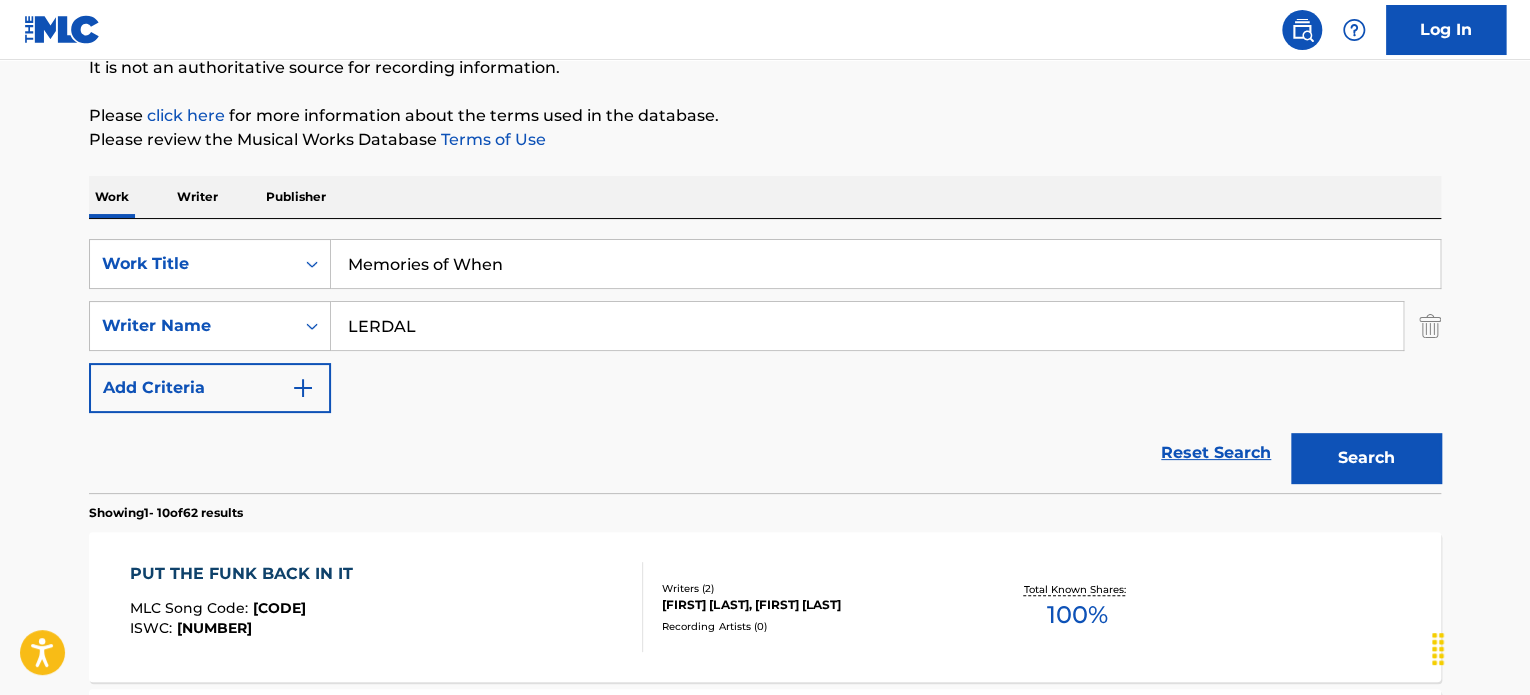 click on "LERDAL" at bounding box center [867, 326] 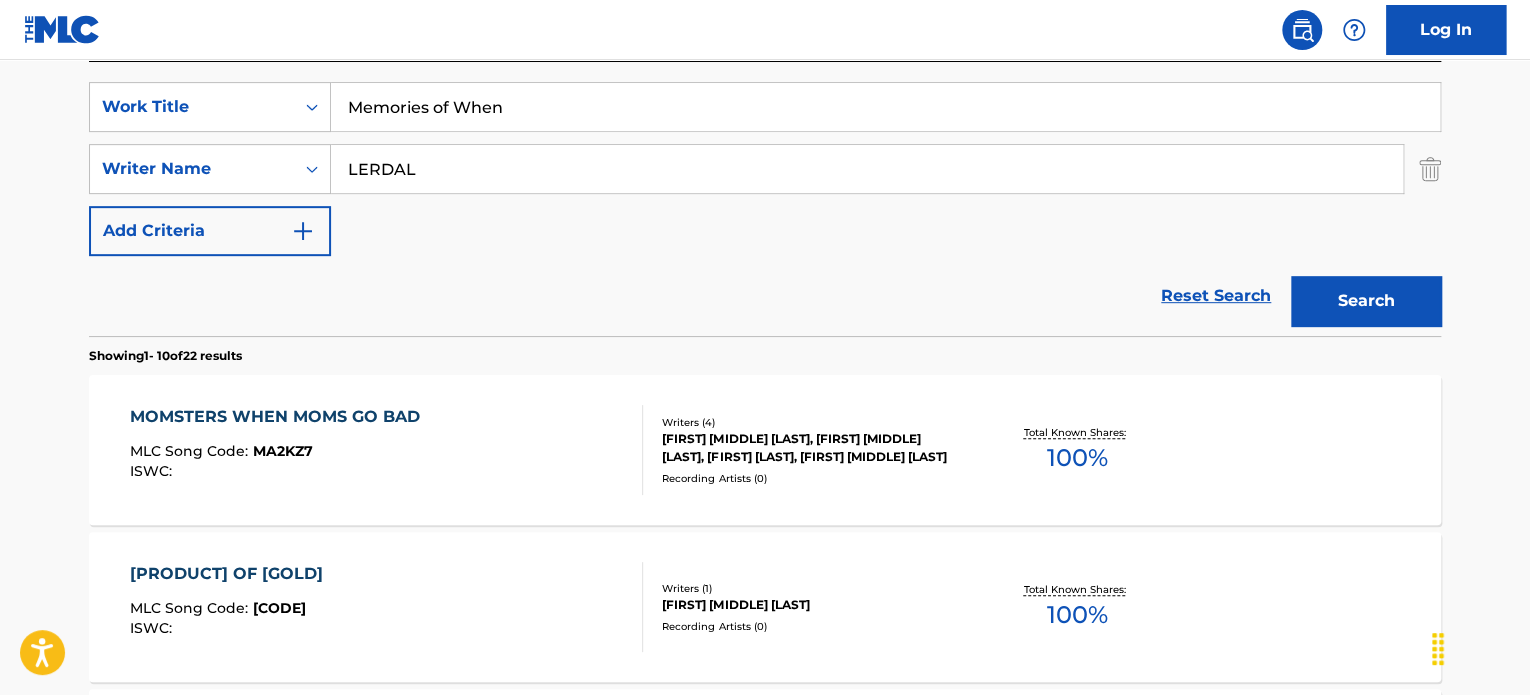 scroll, scrollTop: 106, scrollLeft: 0, axis: vertical 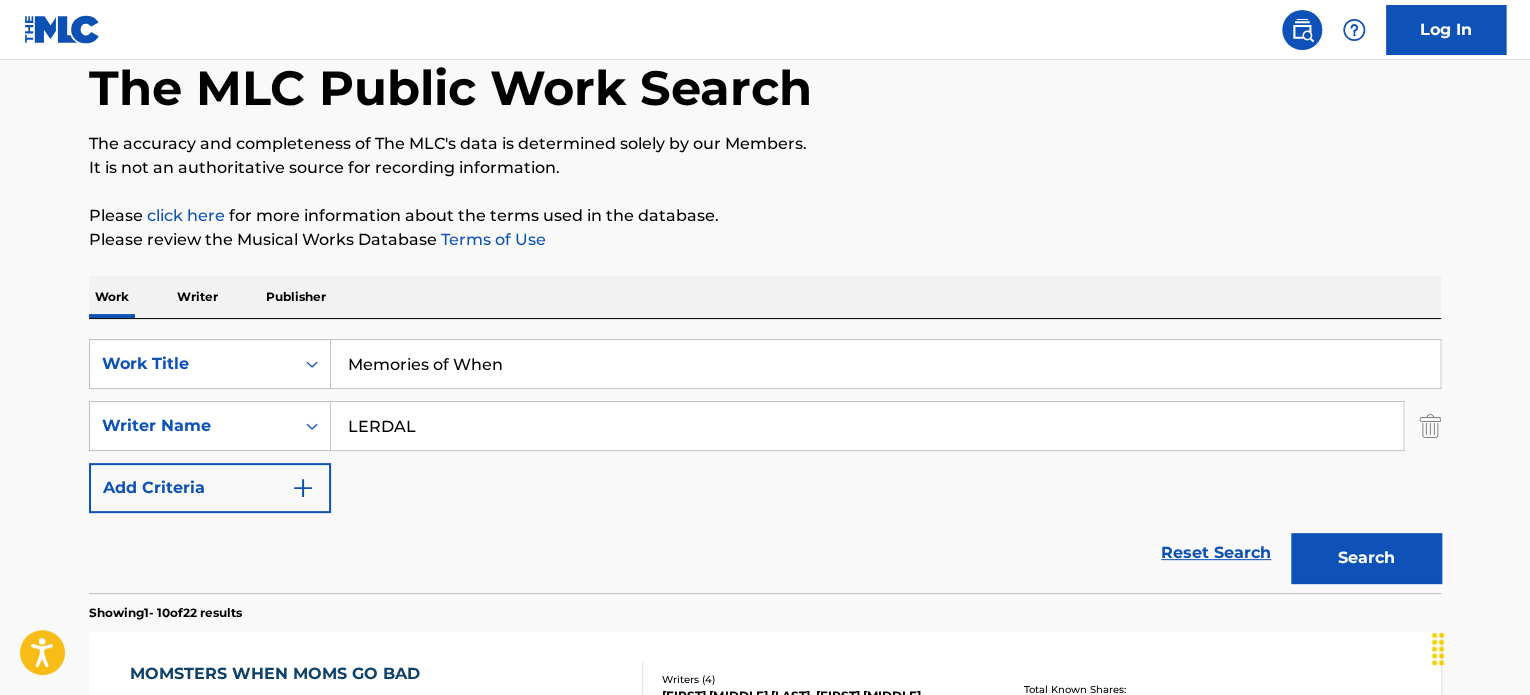 click on "Memories of When" at bounding box center [885, 364] 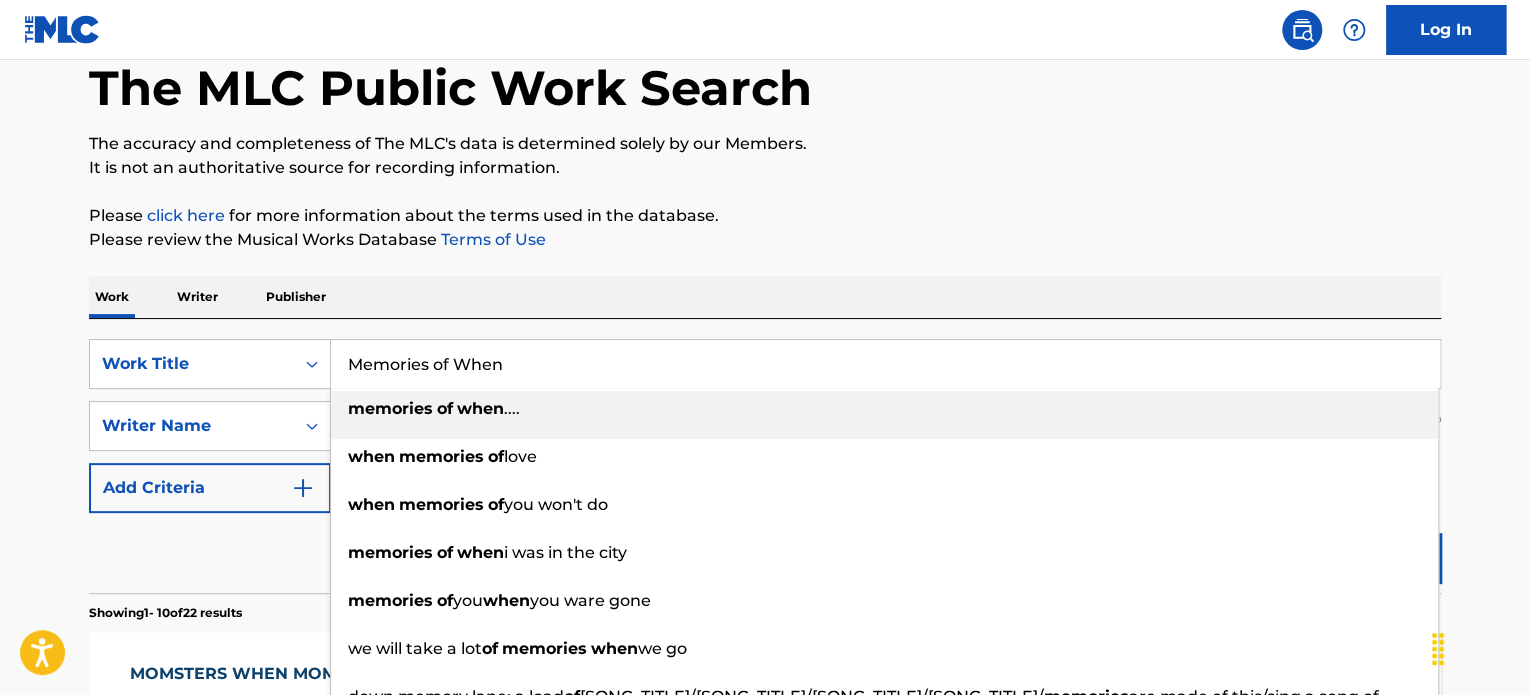 paste on "Our Final Thoughts Conclusive" 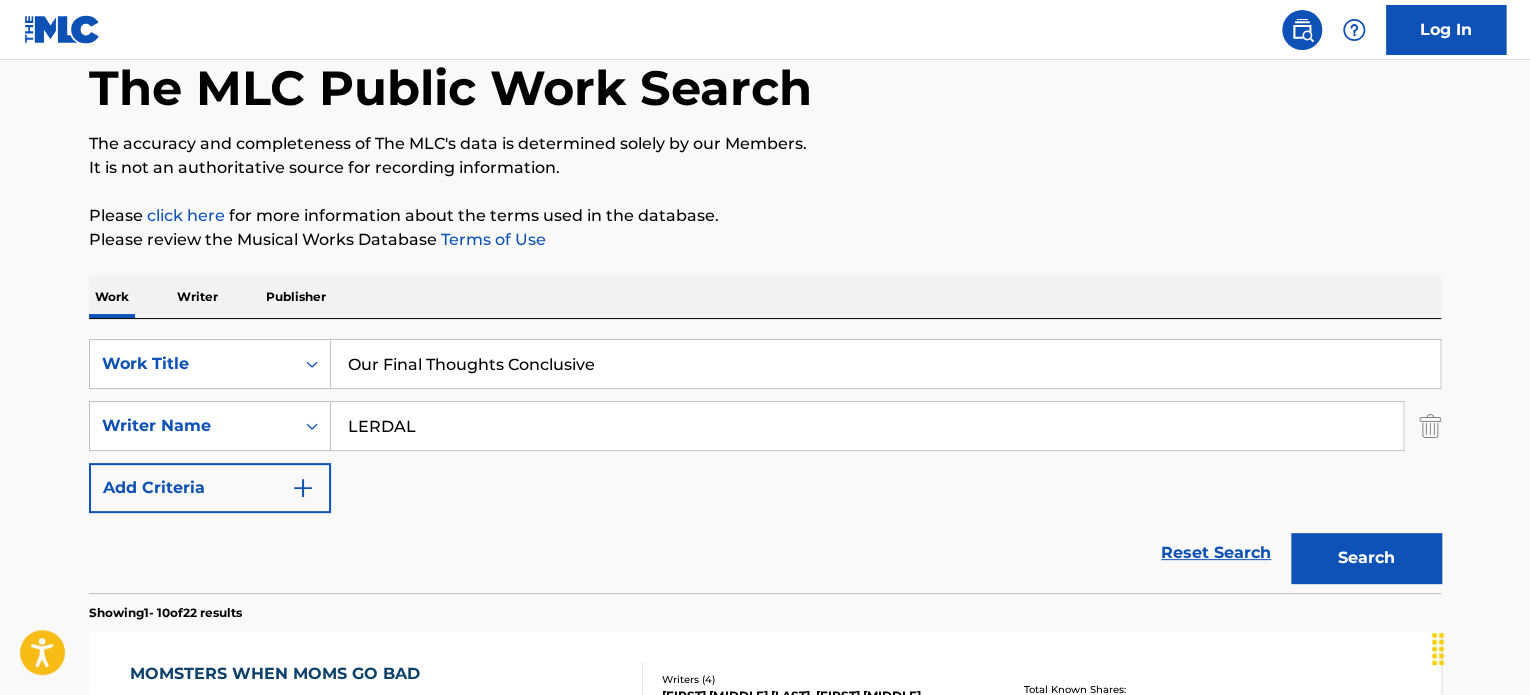 click on "Our Final Thoughts Conclusive" at bounding box center (885, 364) 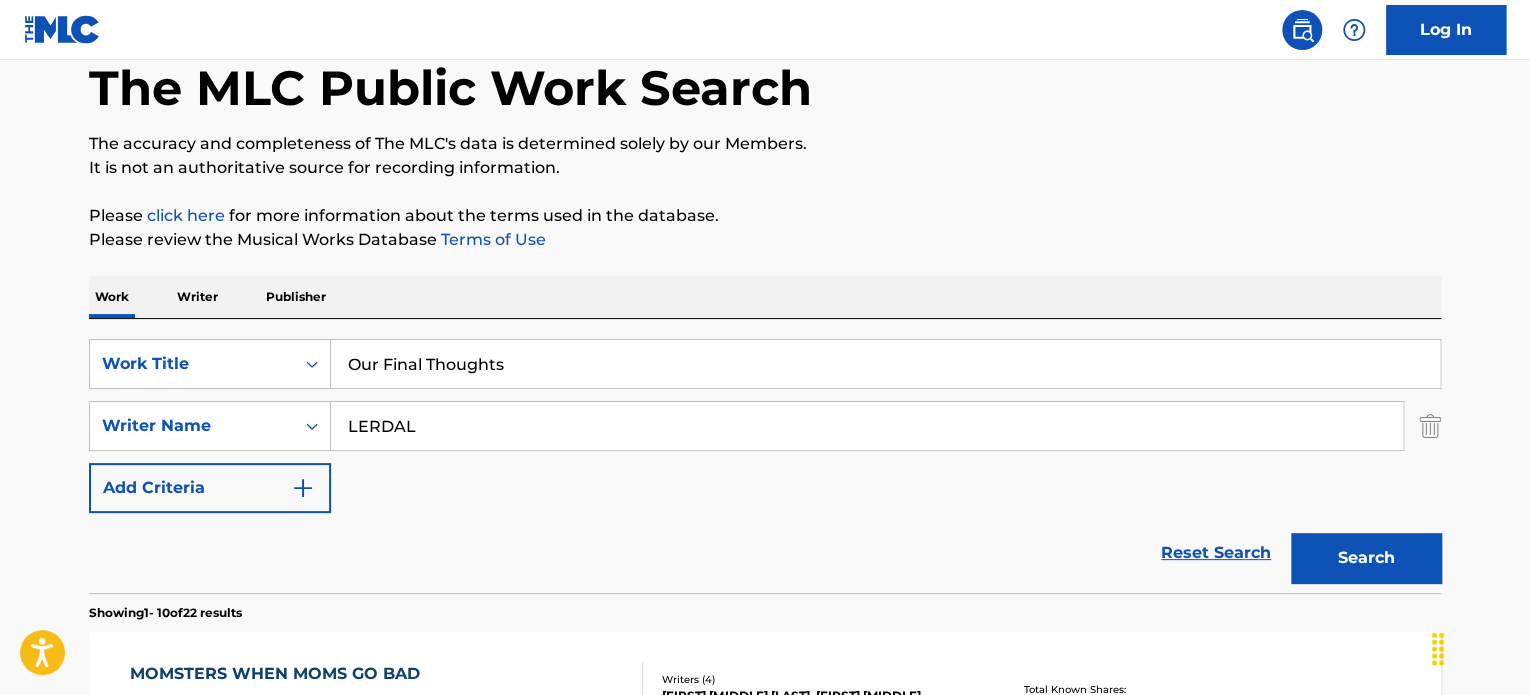type on "Our Final Thoughts" 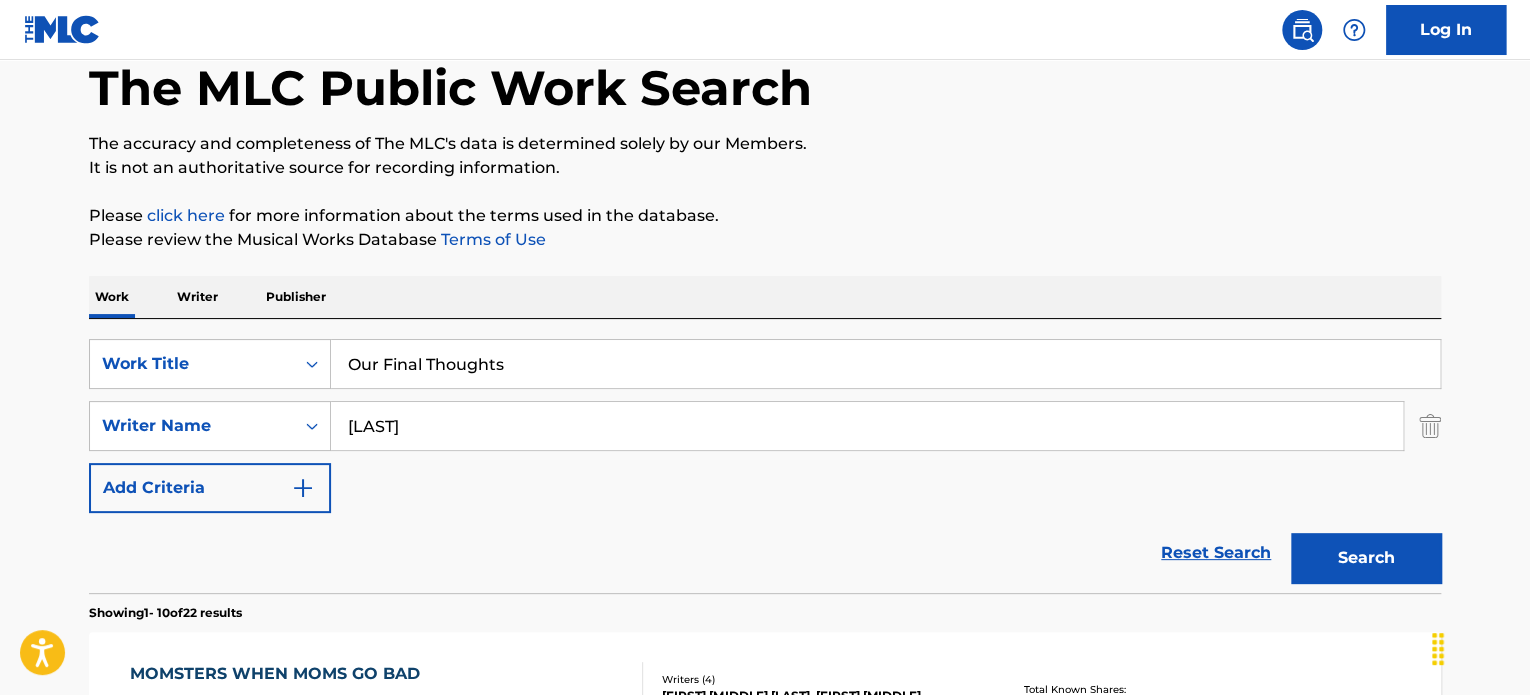 click on "[LAST]" at bounding box center [867, 426] 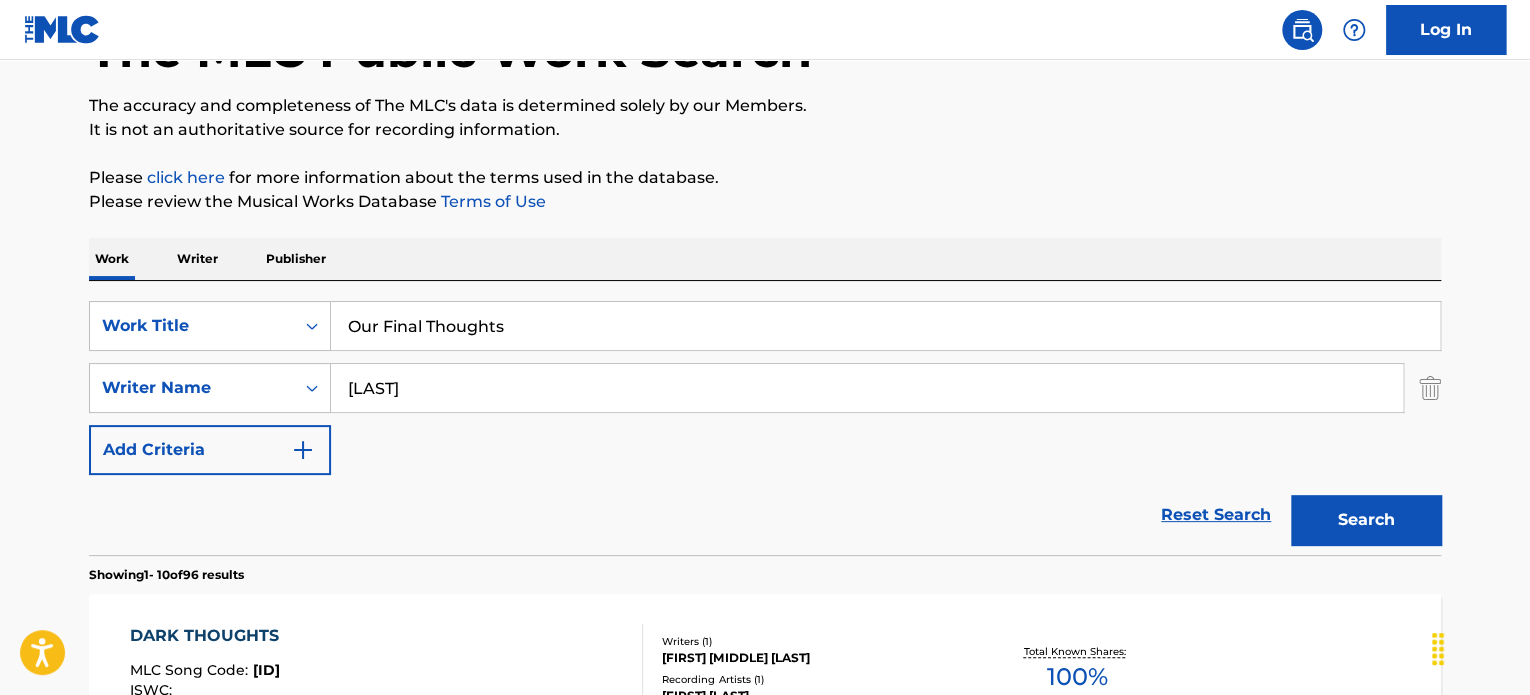 scroll, scrollTop: 106, scrollLeft: 0, axis: vertical 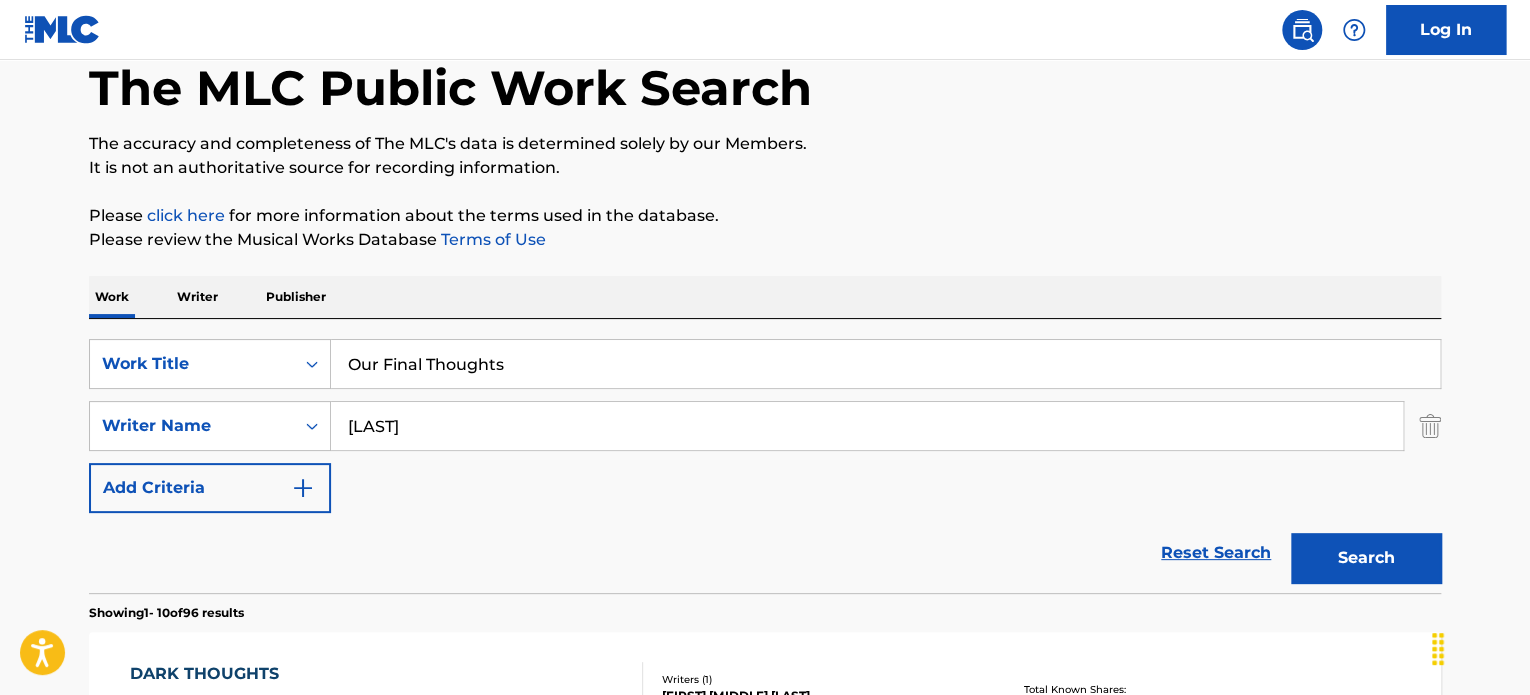 click on "Our Final Thoughts" at bounding box center [885, 364] 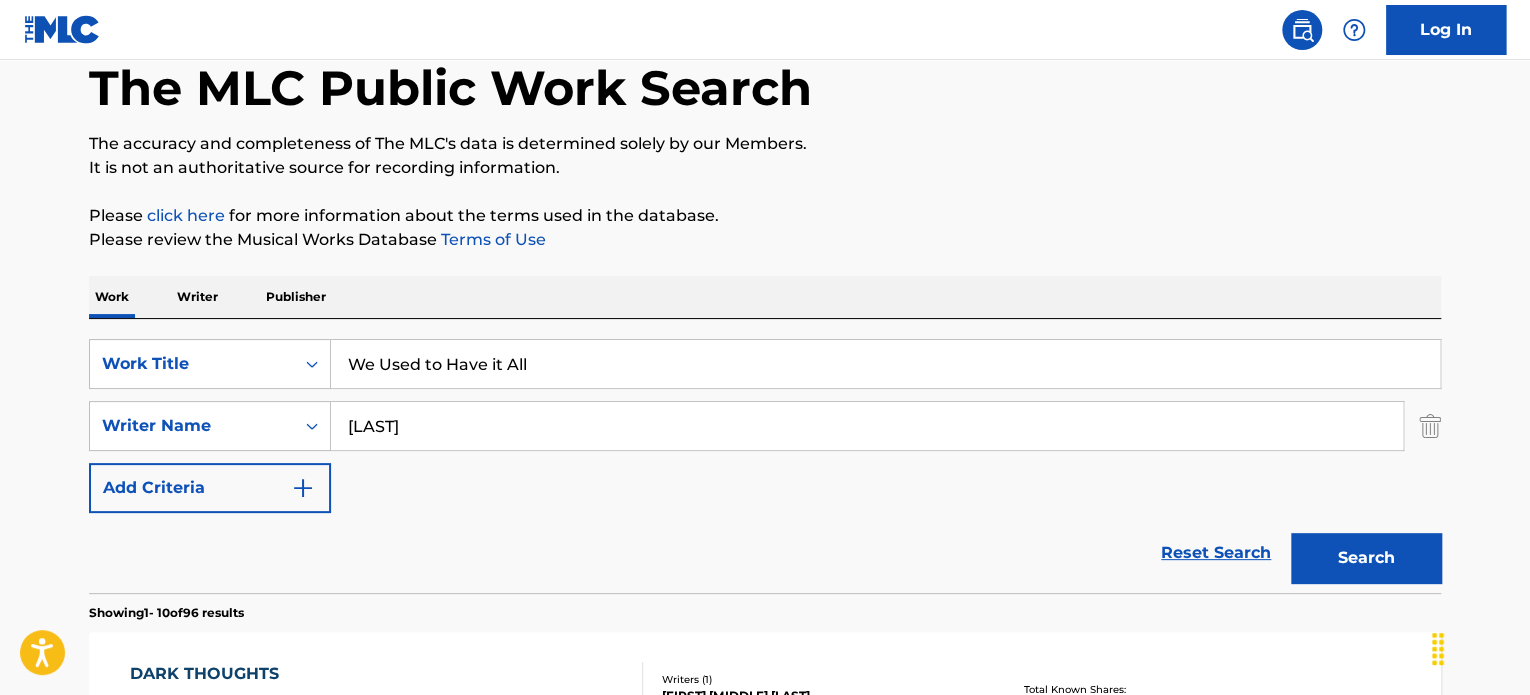 type on "We Used to Have it All" 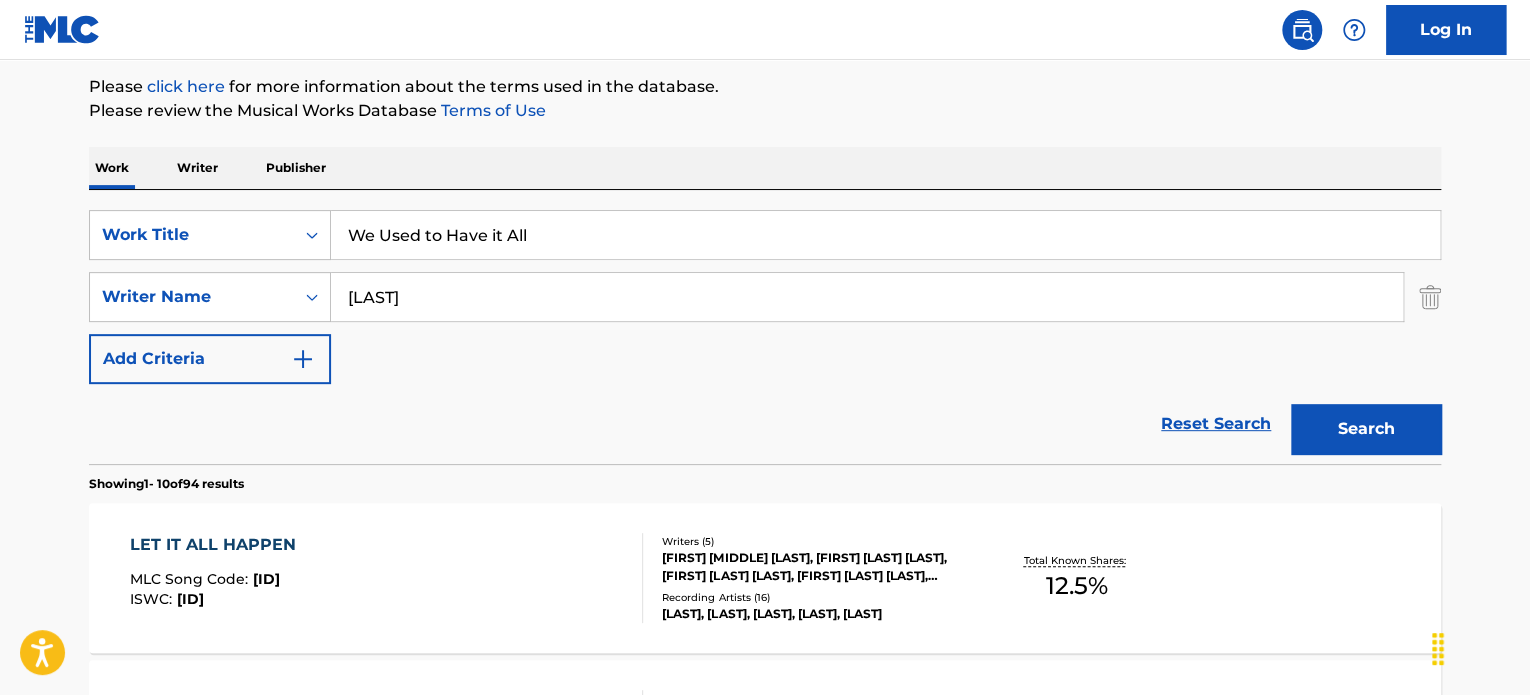 scroll, scrollTop: 206, scrollLeft: 0, axis: vertical 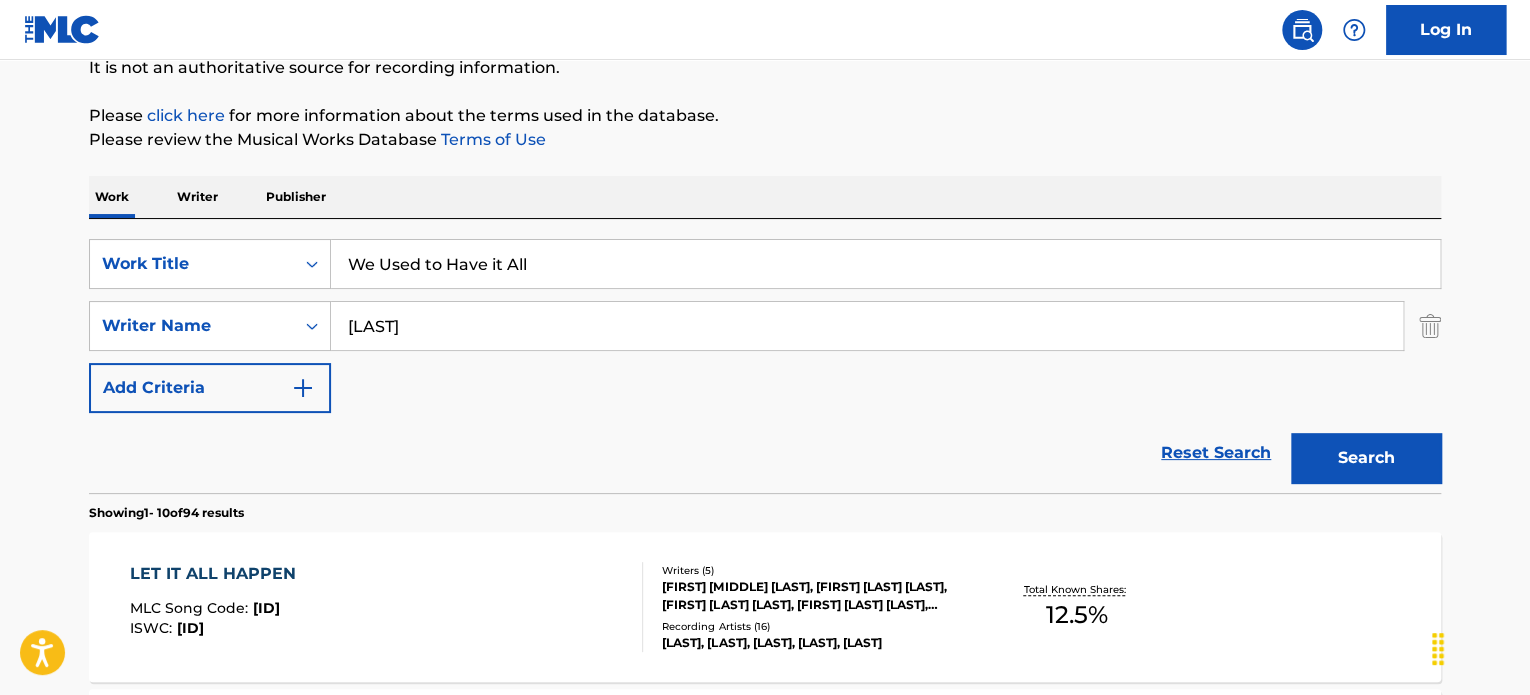 click on "We Used to Have it All" at bounding box center [885, 264] 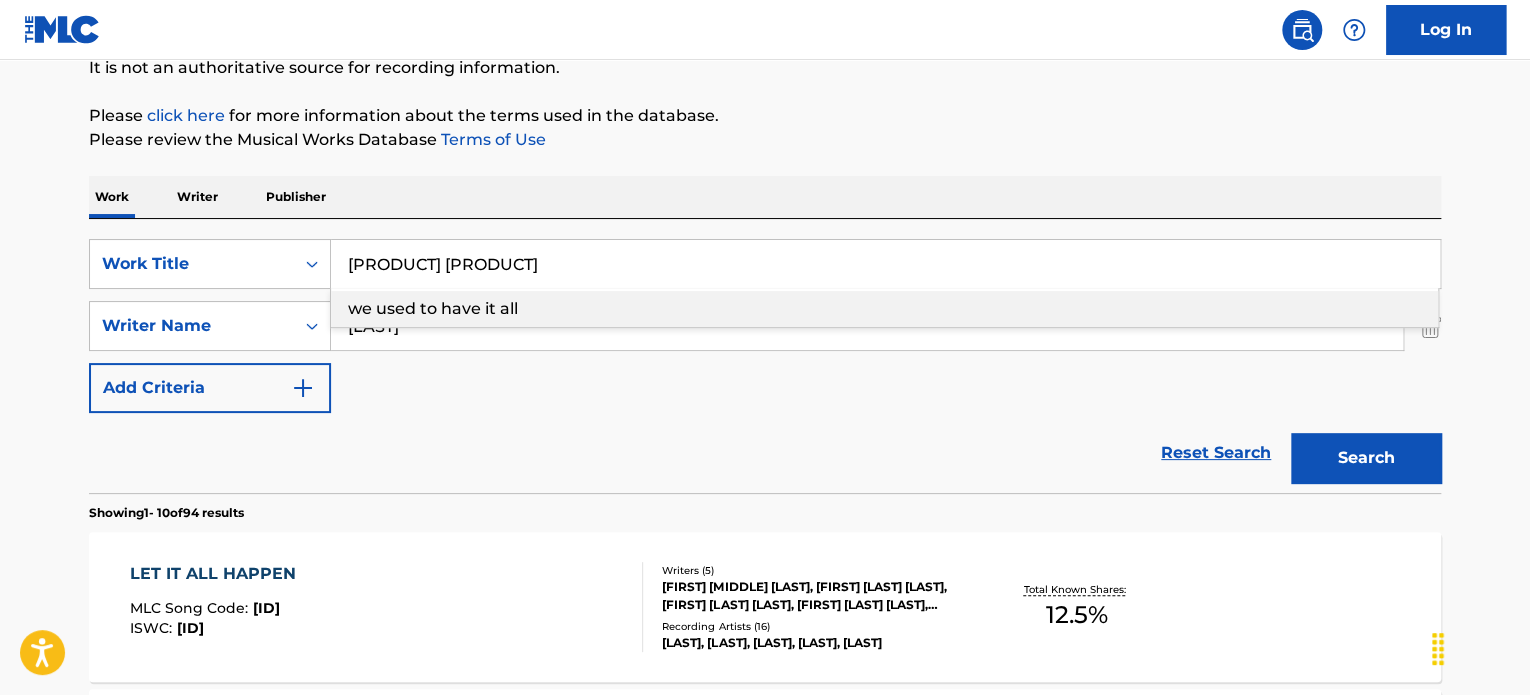 type on "[PRODUCT] [PRODUCT]" 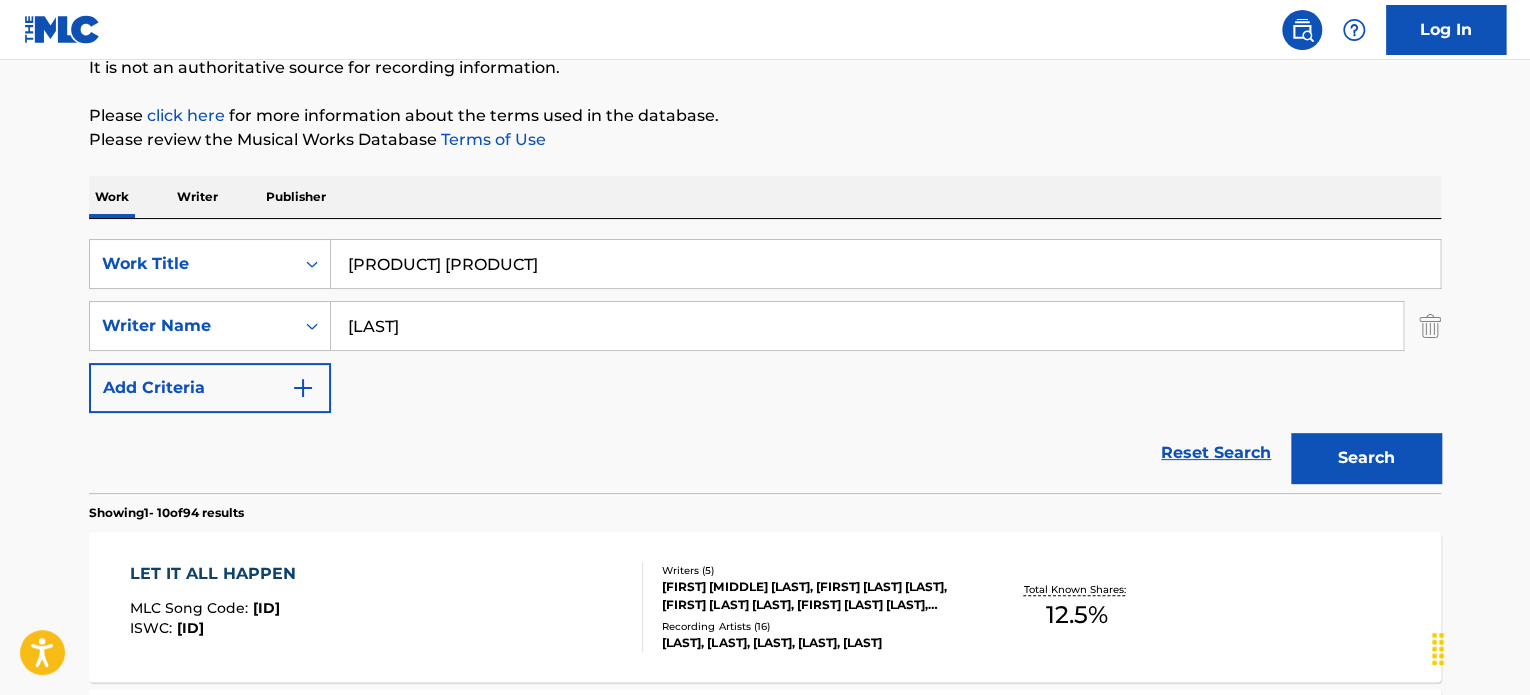 click on "Reset Search Search" at bounding box center [765, 453] 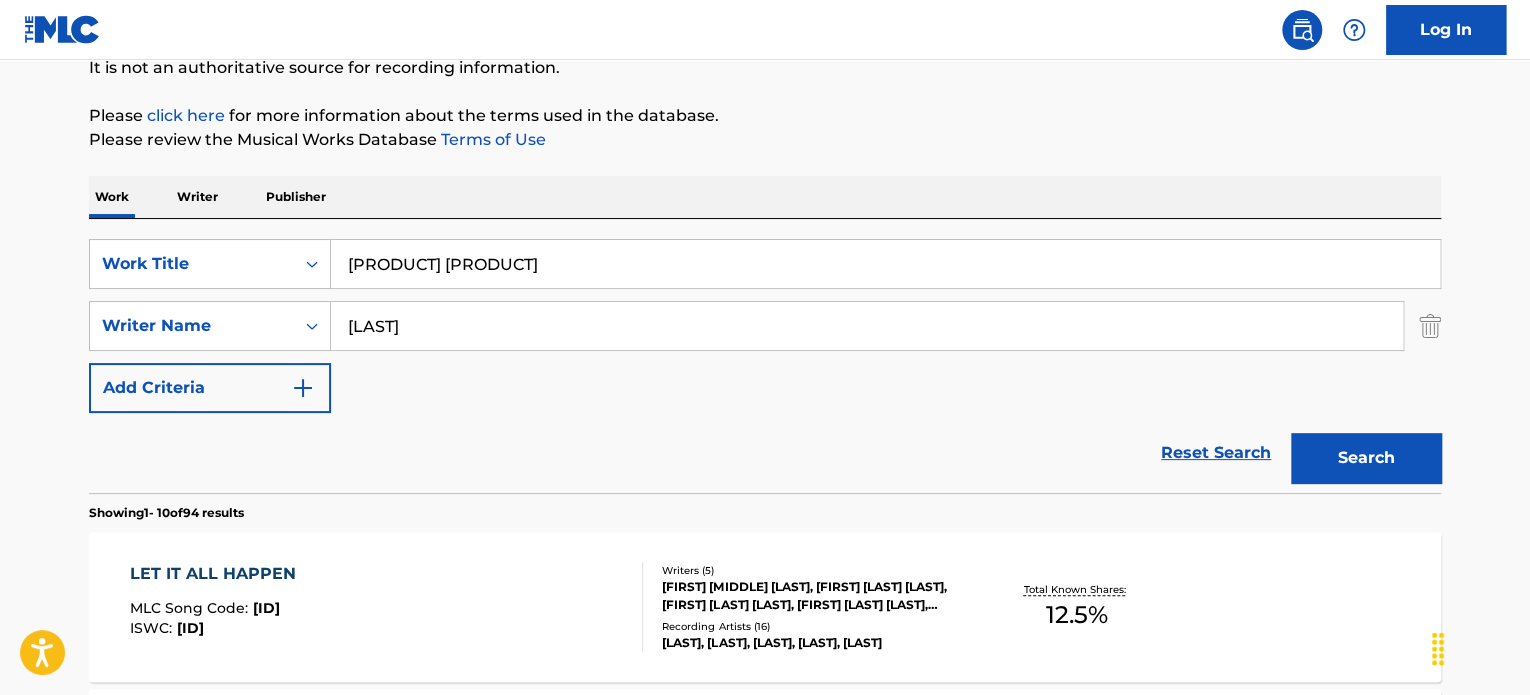 click on "[LAST]" at bounding box center [867, 326] 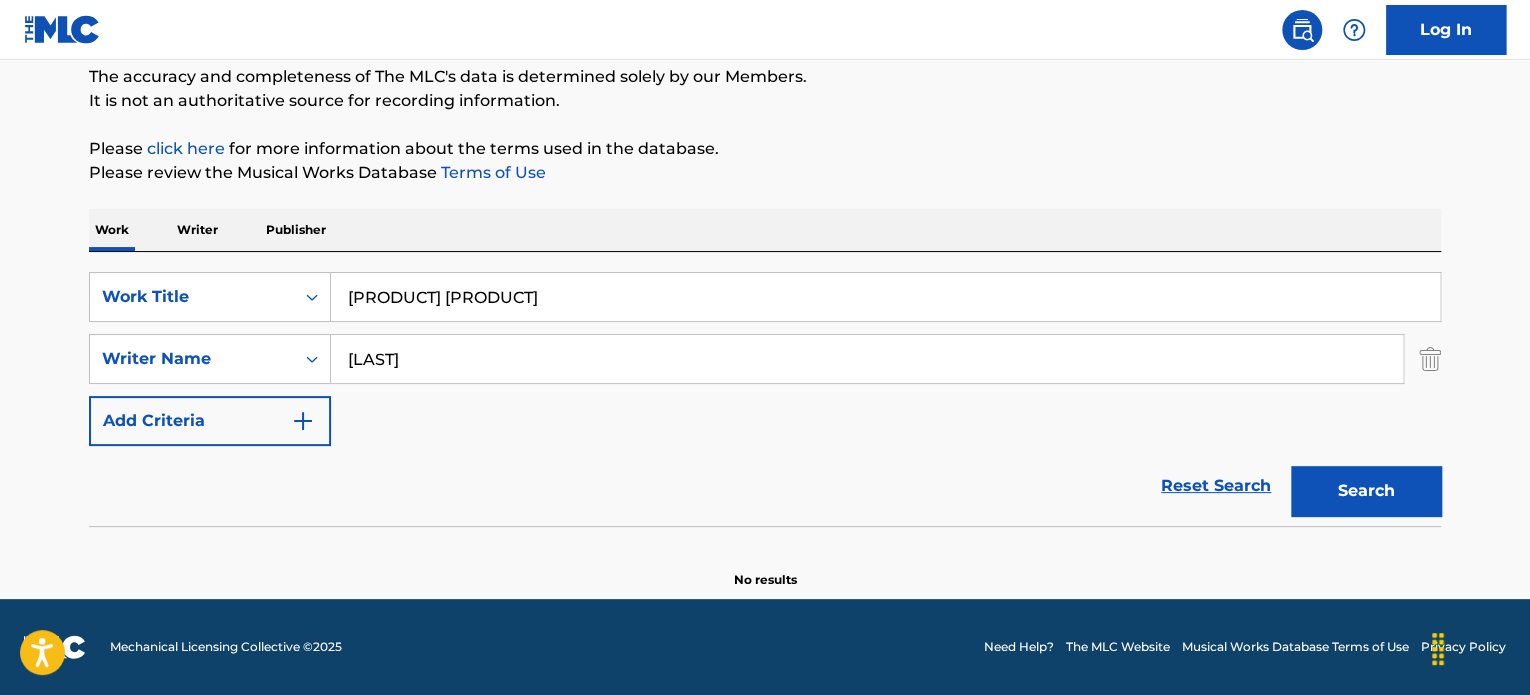 scroll, scrollTop: 172, scrollLeft: 0, axis: vertical 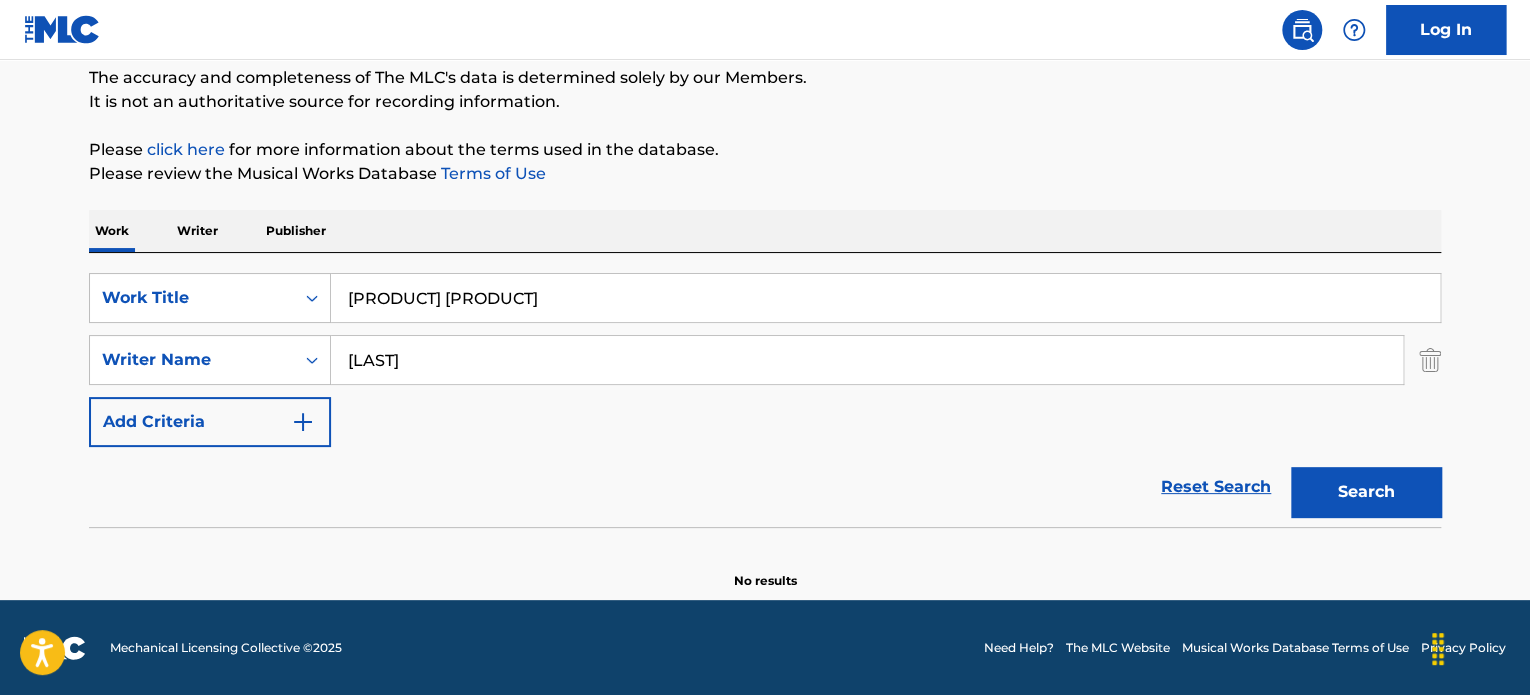 click on "[PRODUCT] [PRODUCT]" at bounding box center [885, 298] 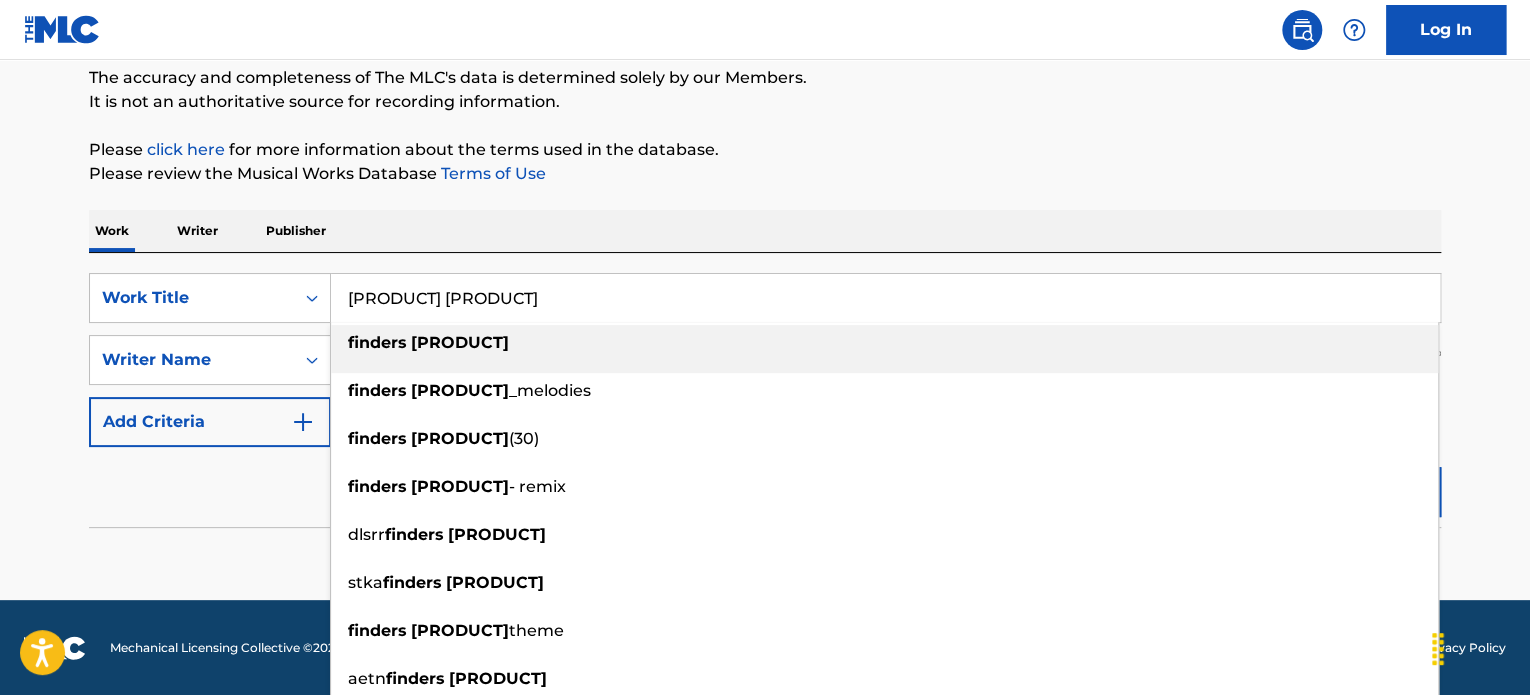 paste on "[FIRST] [LAST]" 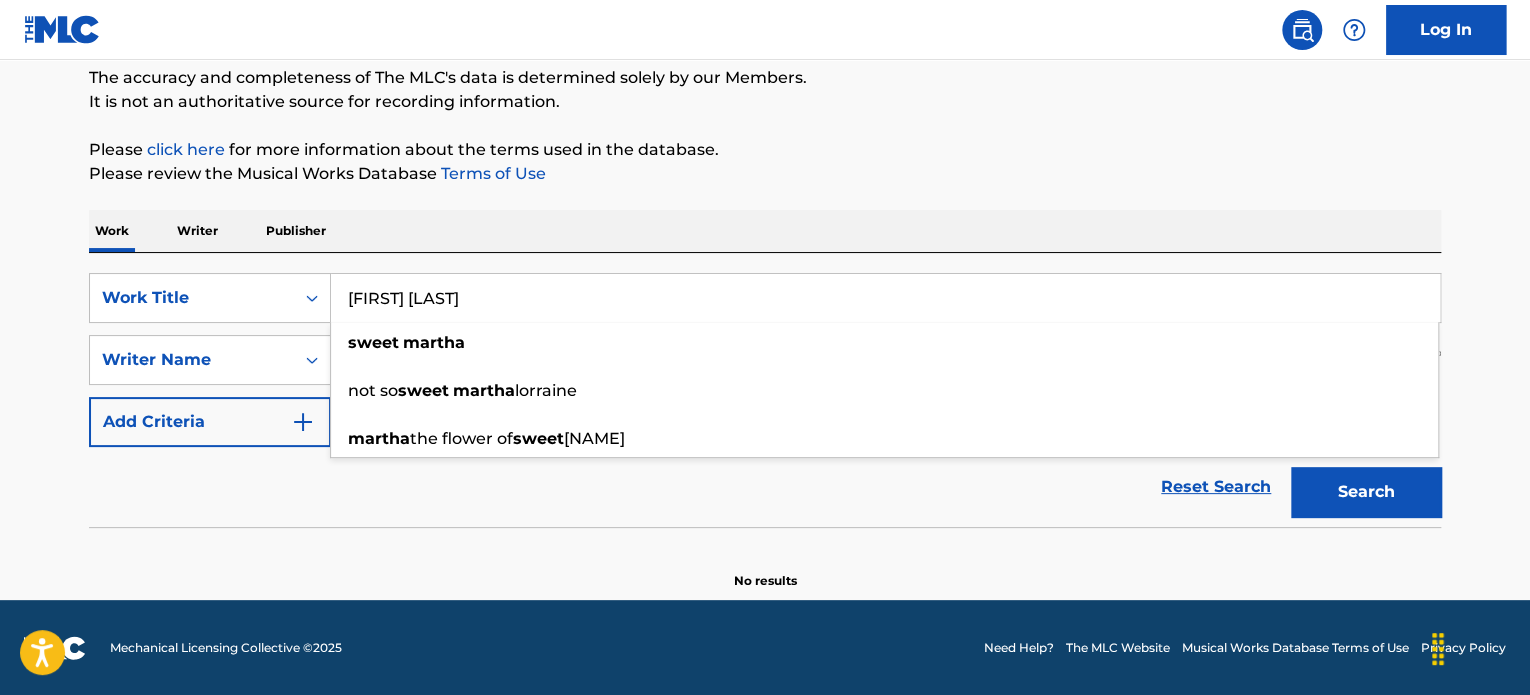 type on "[FIRST] [LAST]" 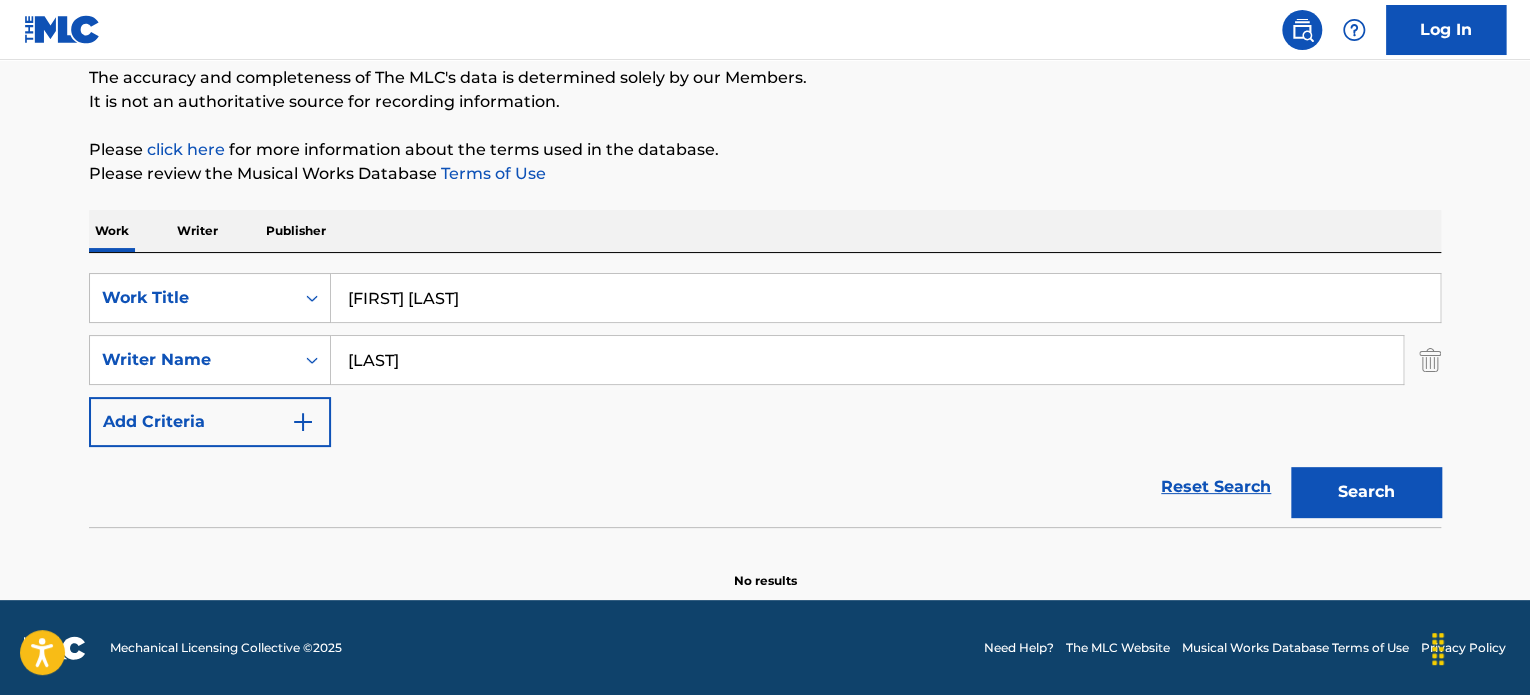 click on "Reset Search Search" at bounding box center (765, 487) 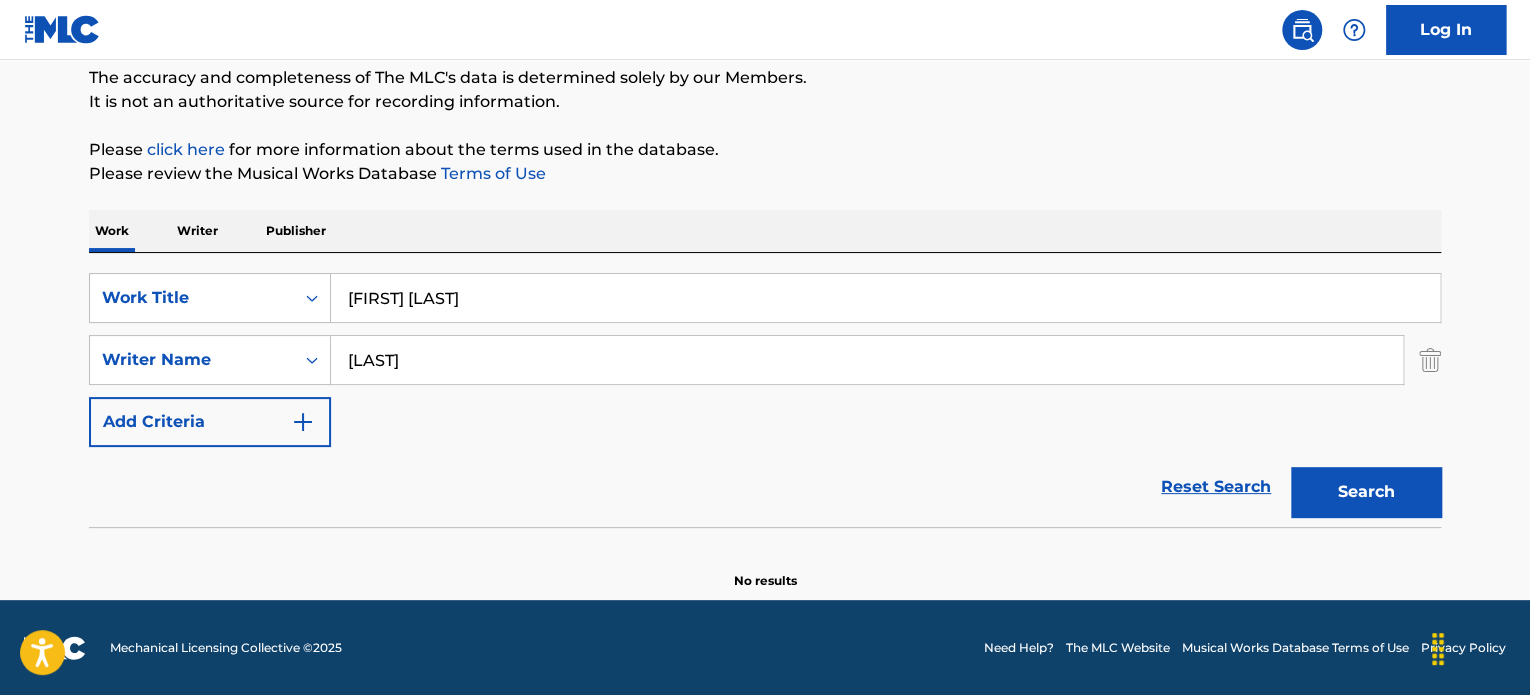 click on "[LAST]" at bounding box center [867, 360] 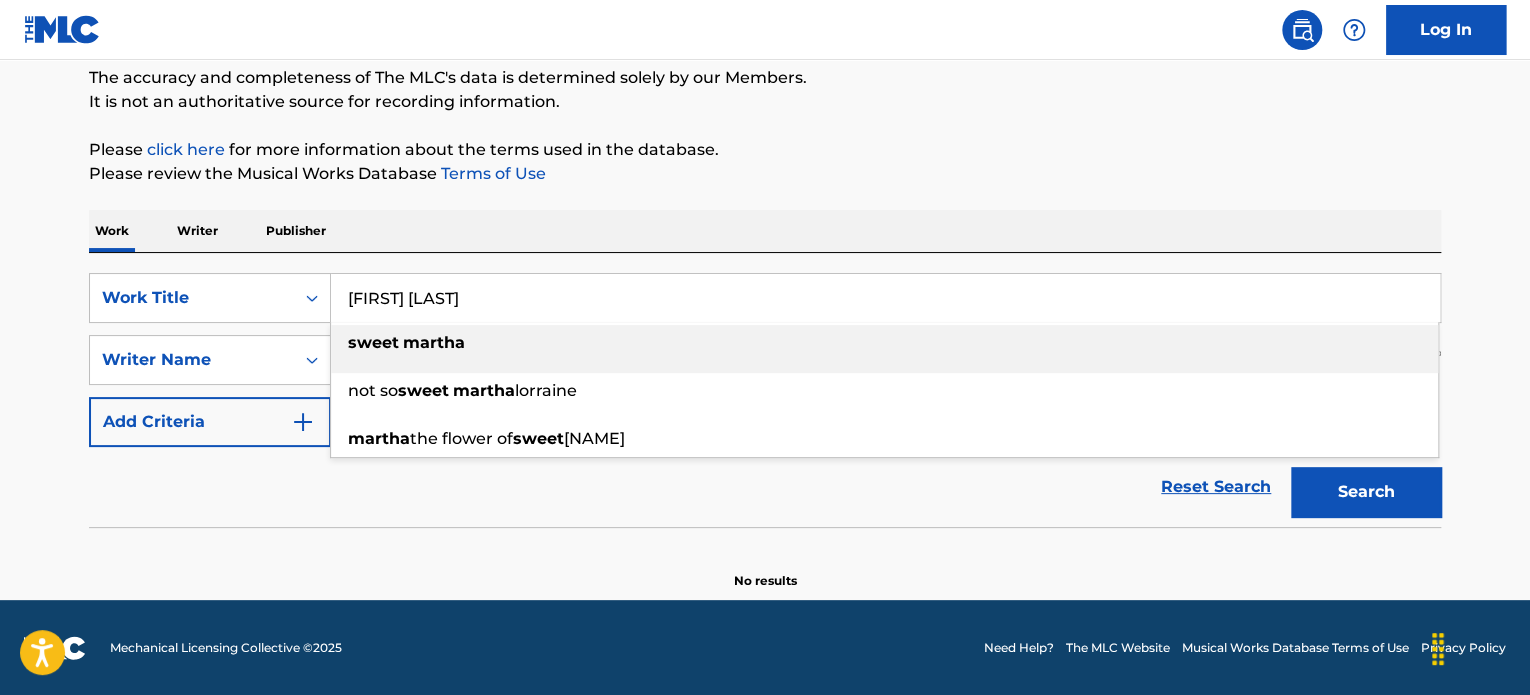 paste on "[PRODUCT] Too Big To Keep" 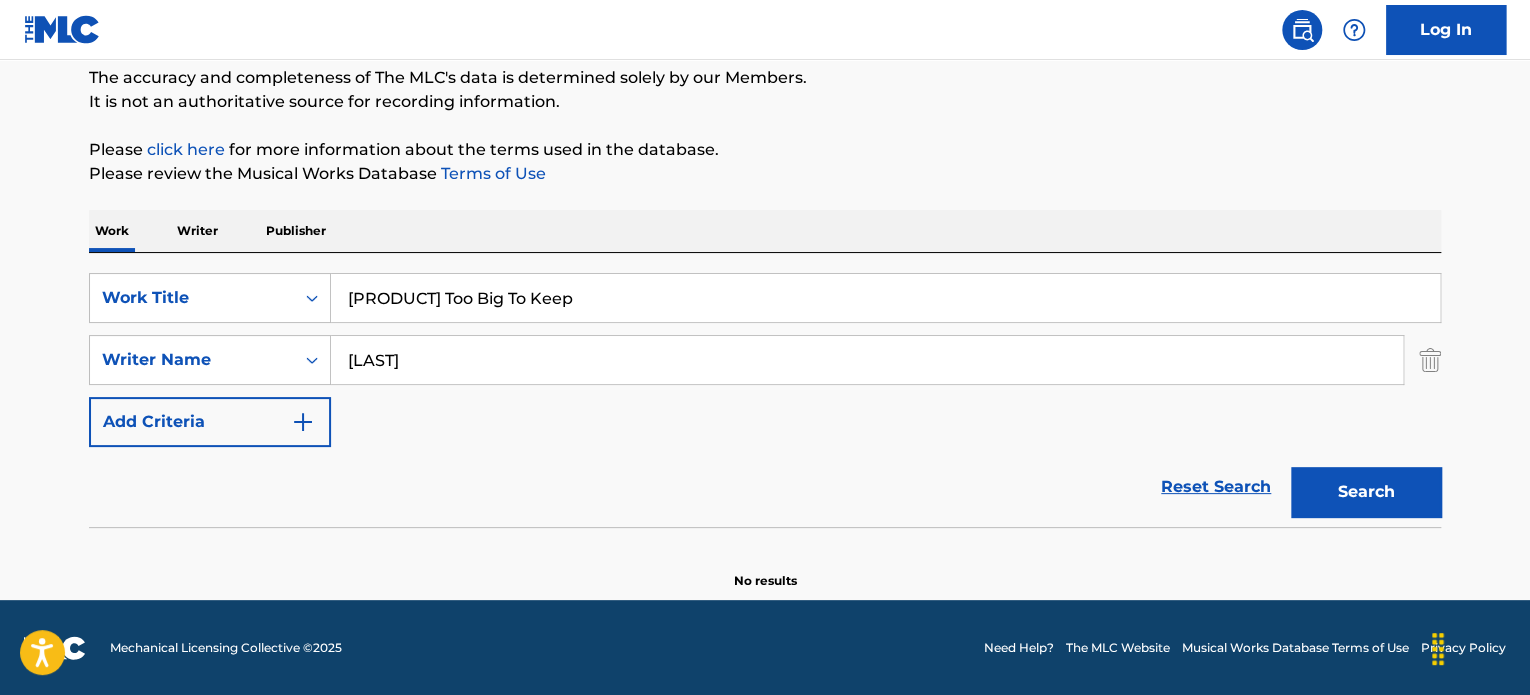 type on "[PRODUCT] Too Big To Keep" 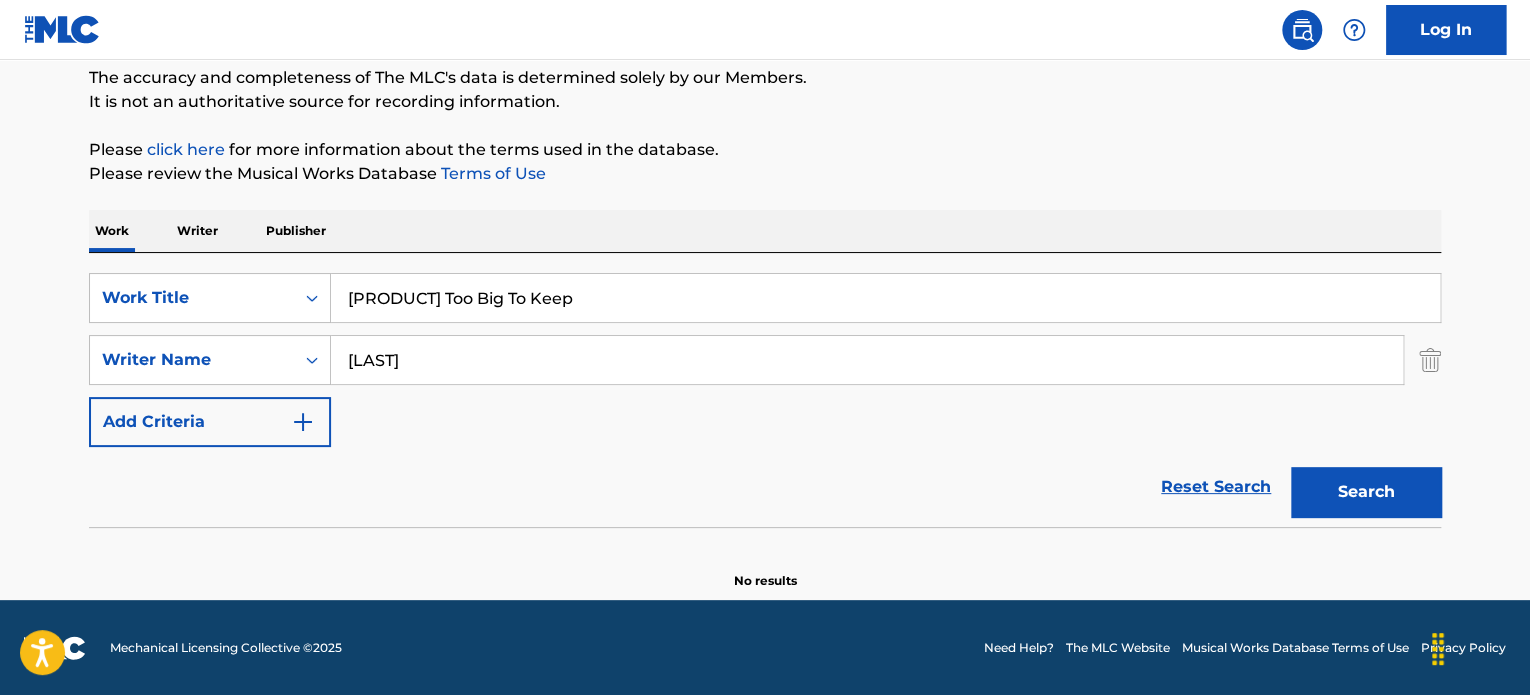 click on "[LAST]" at bounding box center (867, 360) 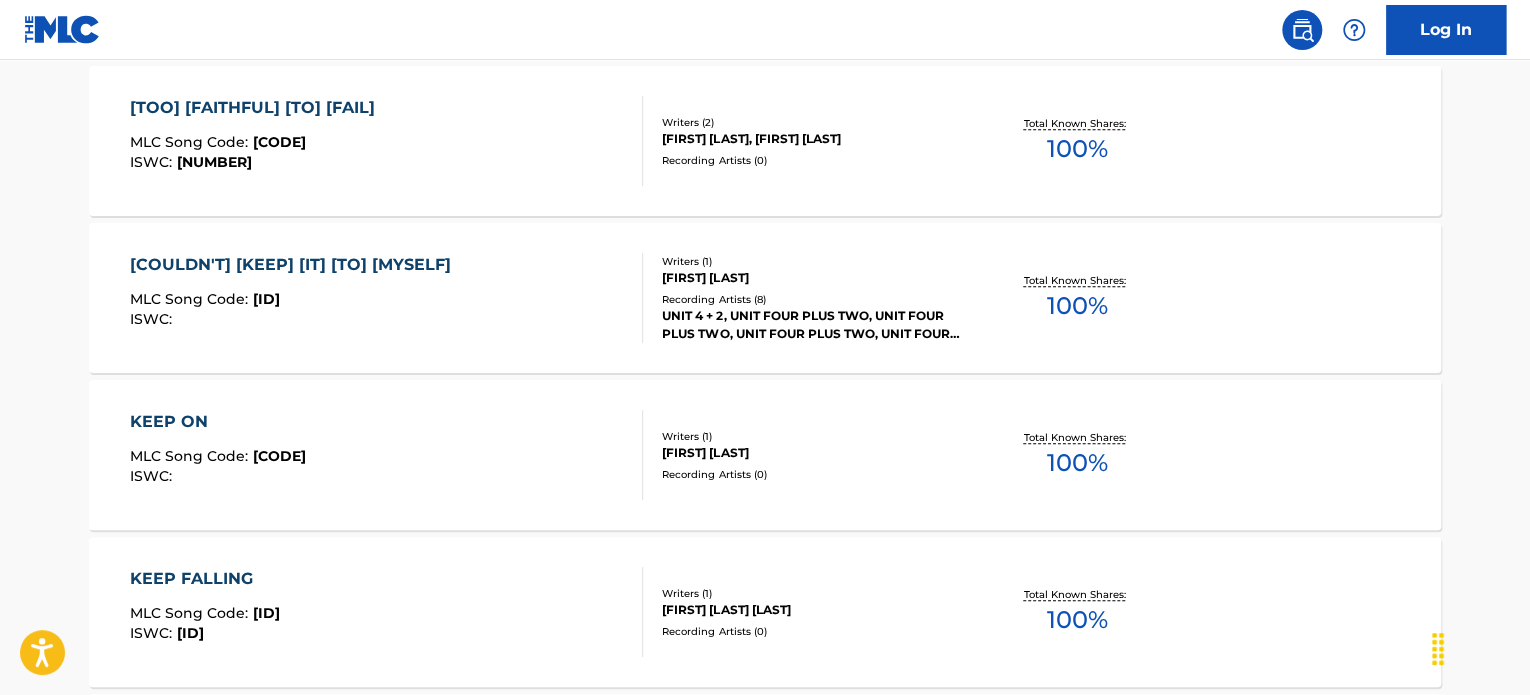 scroll, scrollTop: 172, scrollLeft: 0, axis: vertical 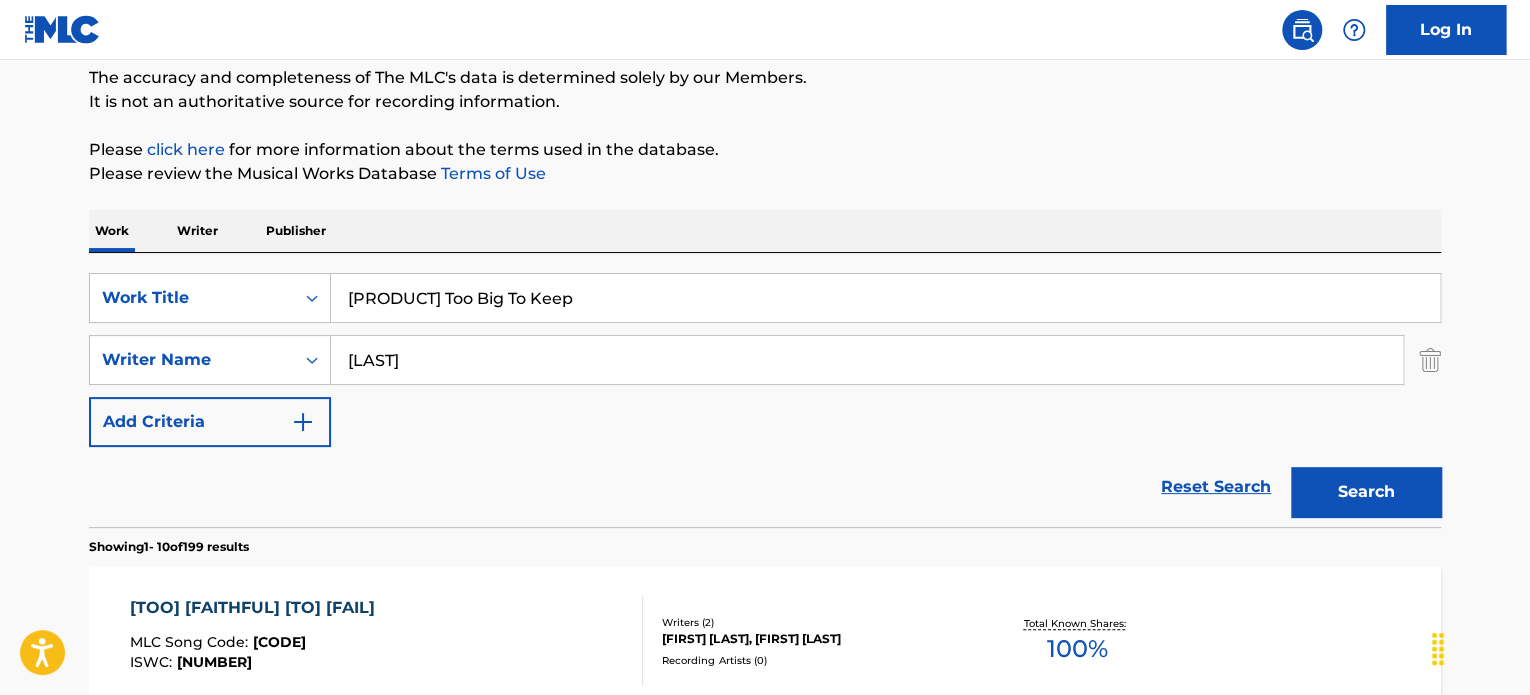 click on "[PRODUCT] Too Big To Keep" at bounding box center [885, 298] 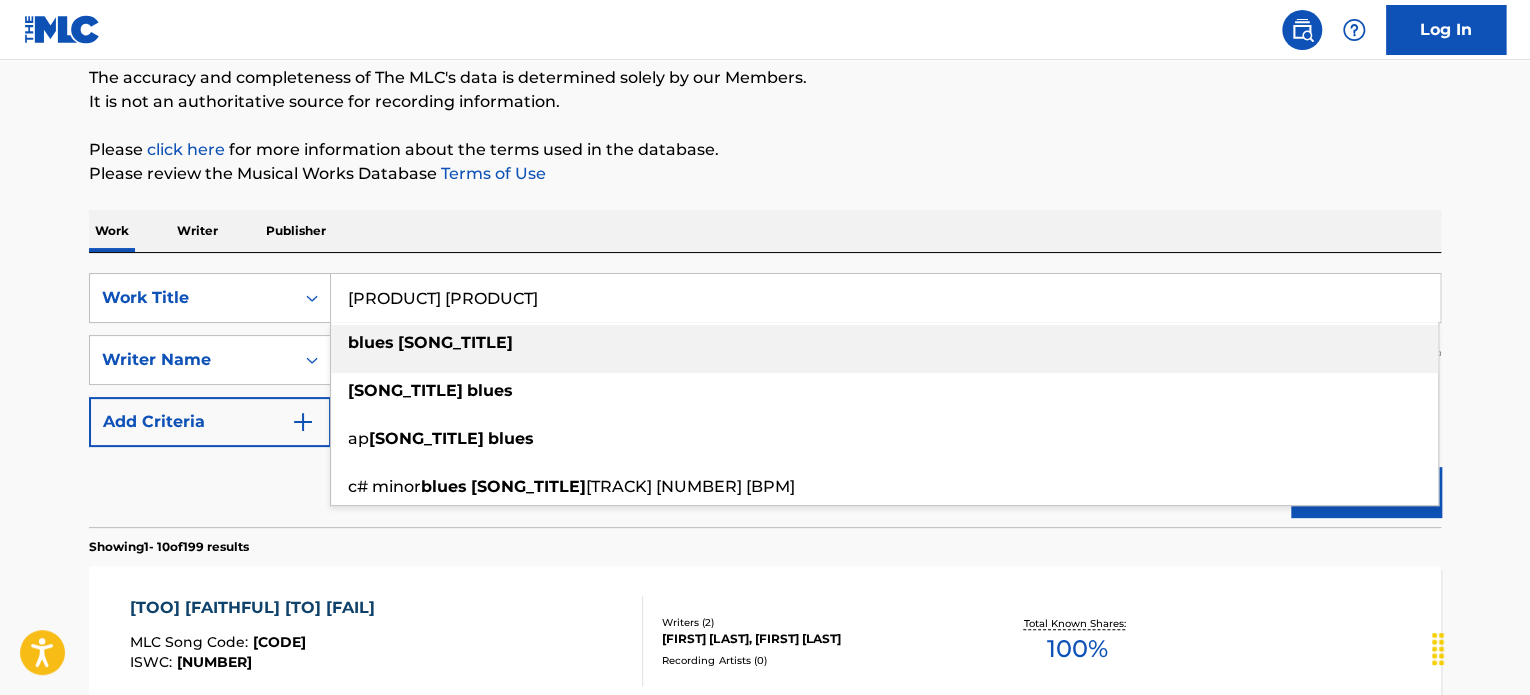 type on "[PRODUCT] [PRODUCT]" 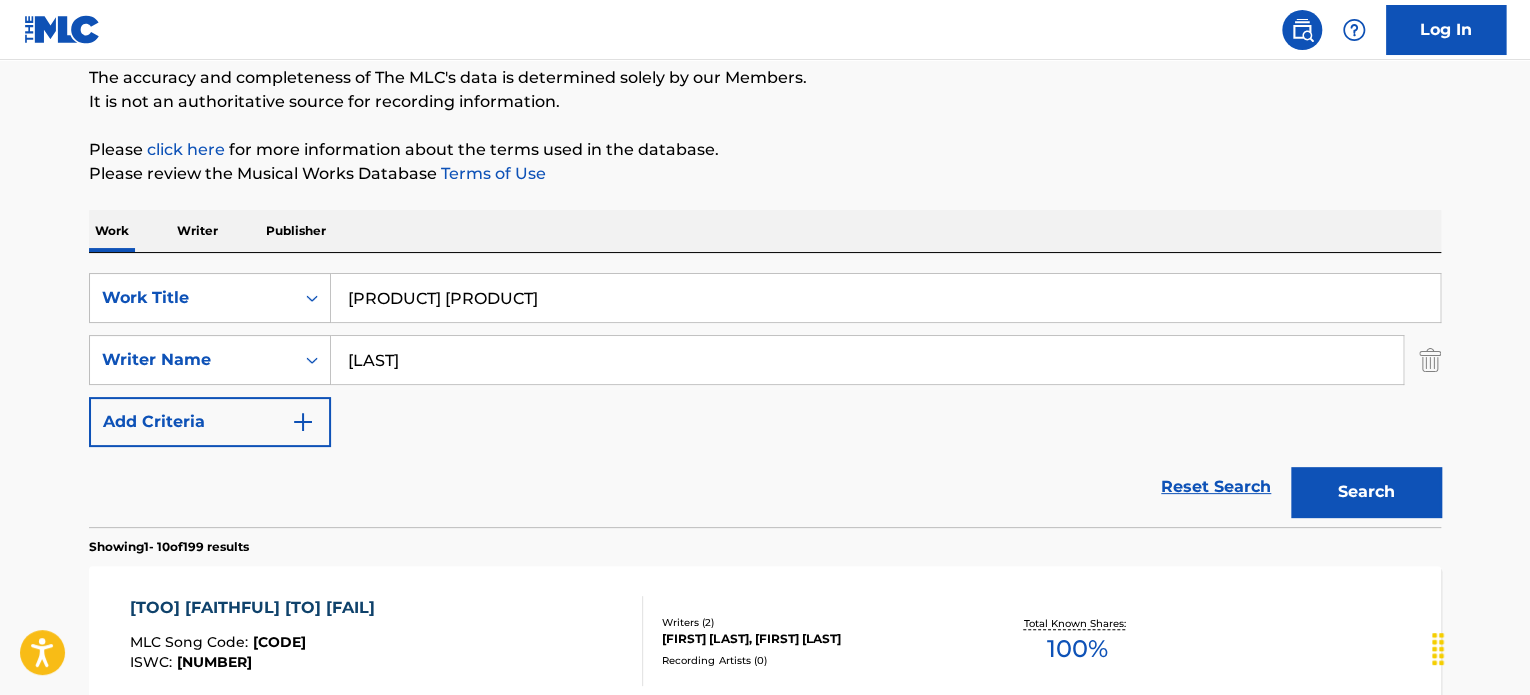 click on "Reset Search Search" at bounding box center (765, 487) 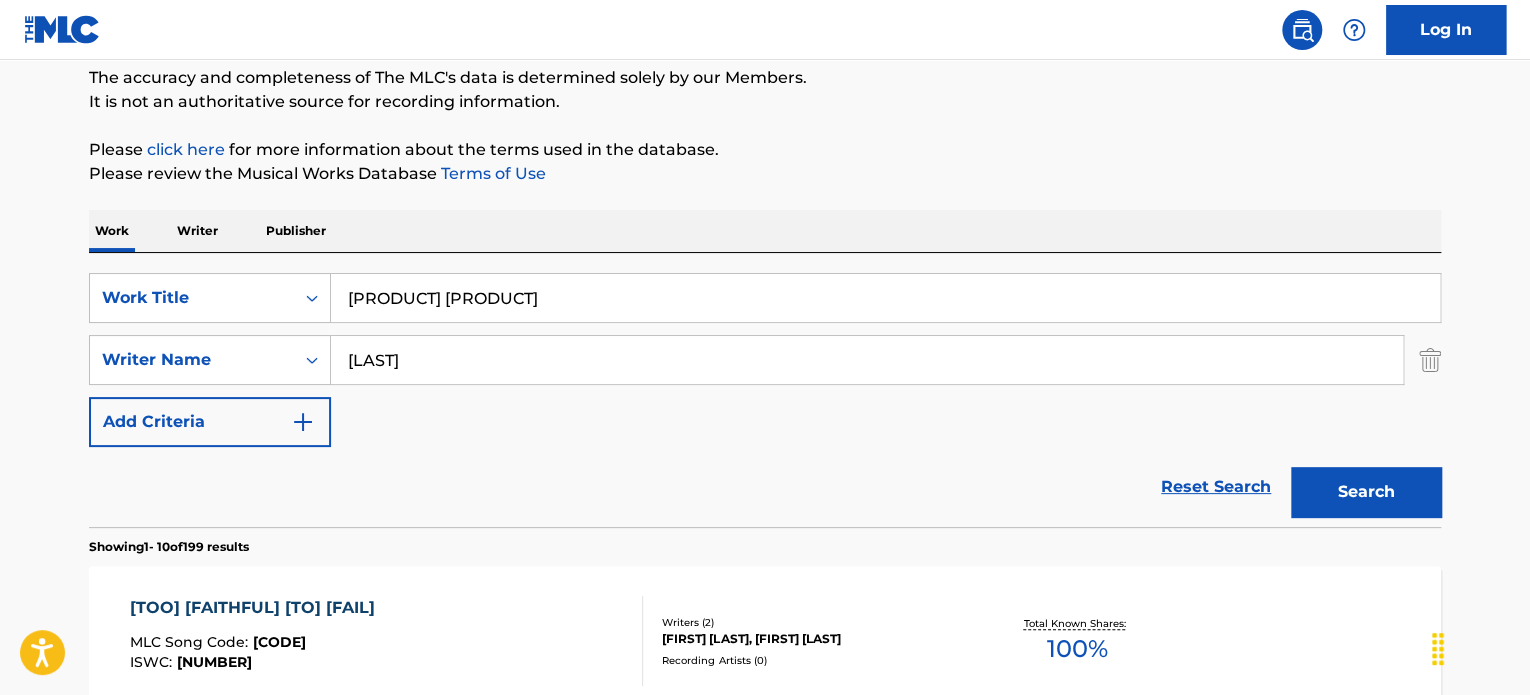click on "[LAST]" at bounding box center (867, 360) 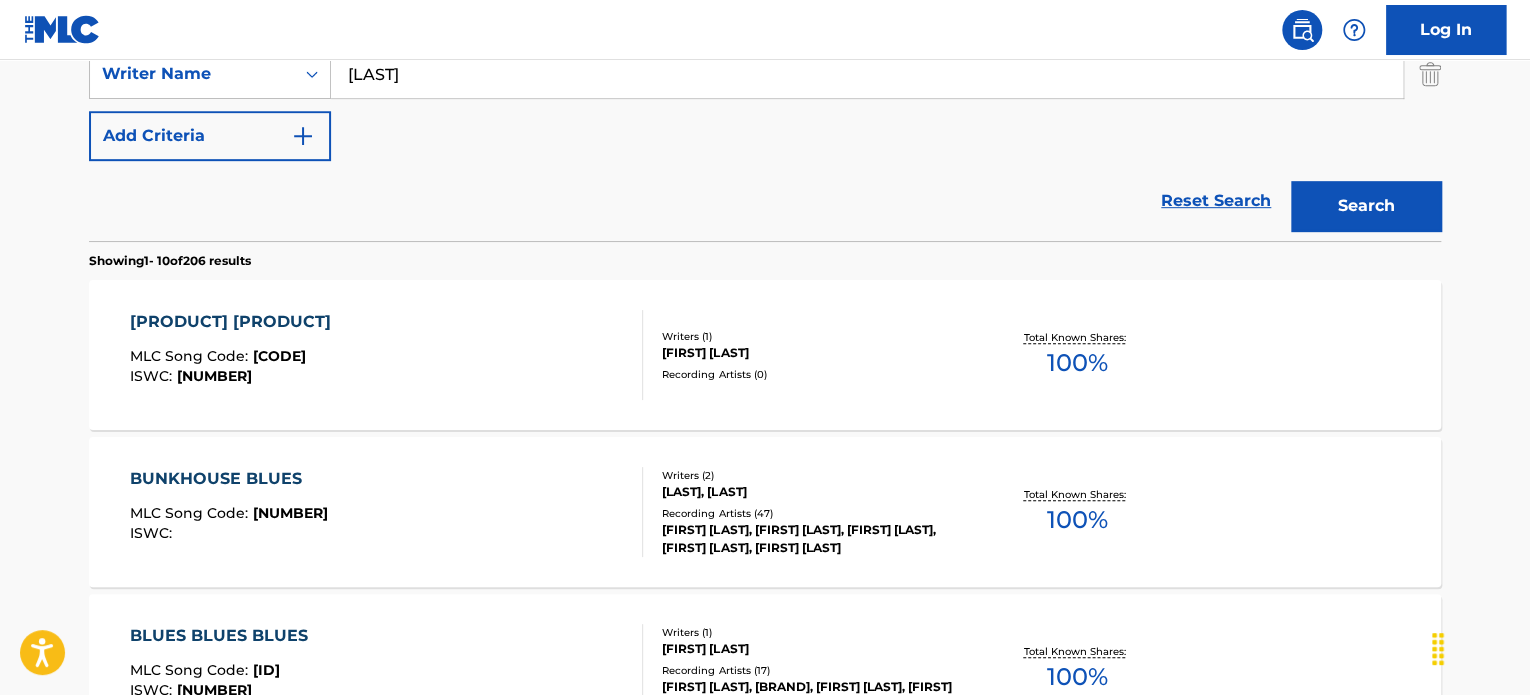 scroll, scrollTop: 472, scrollLeft: 0, axis: vertical 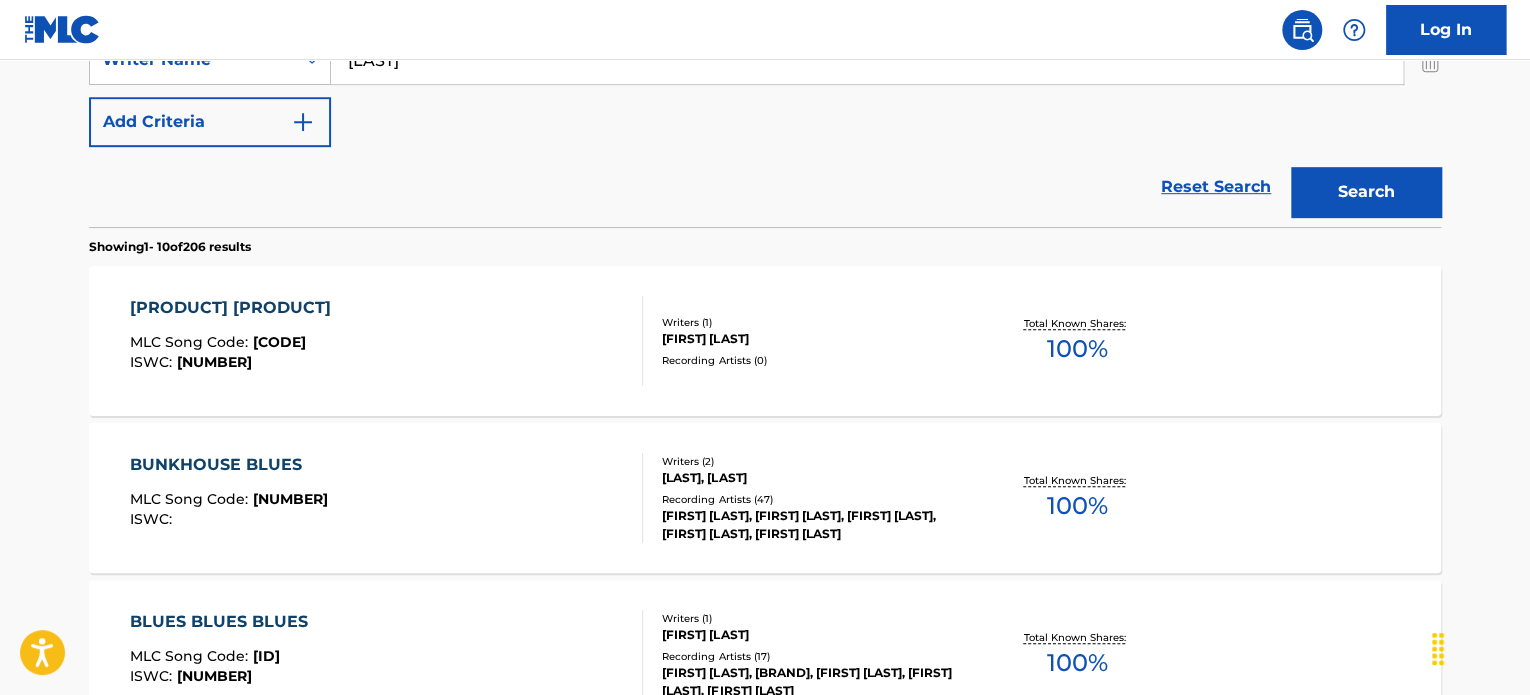 click on "[SONG_CODE] : [CODE] ISWC : [CODE]" at bounding box center [387, 341] 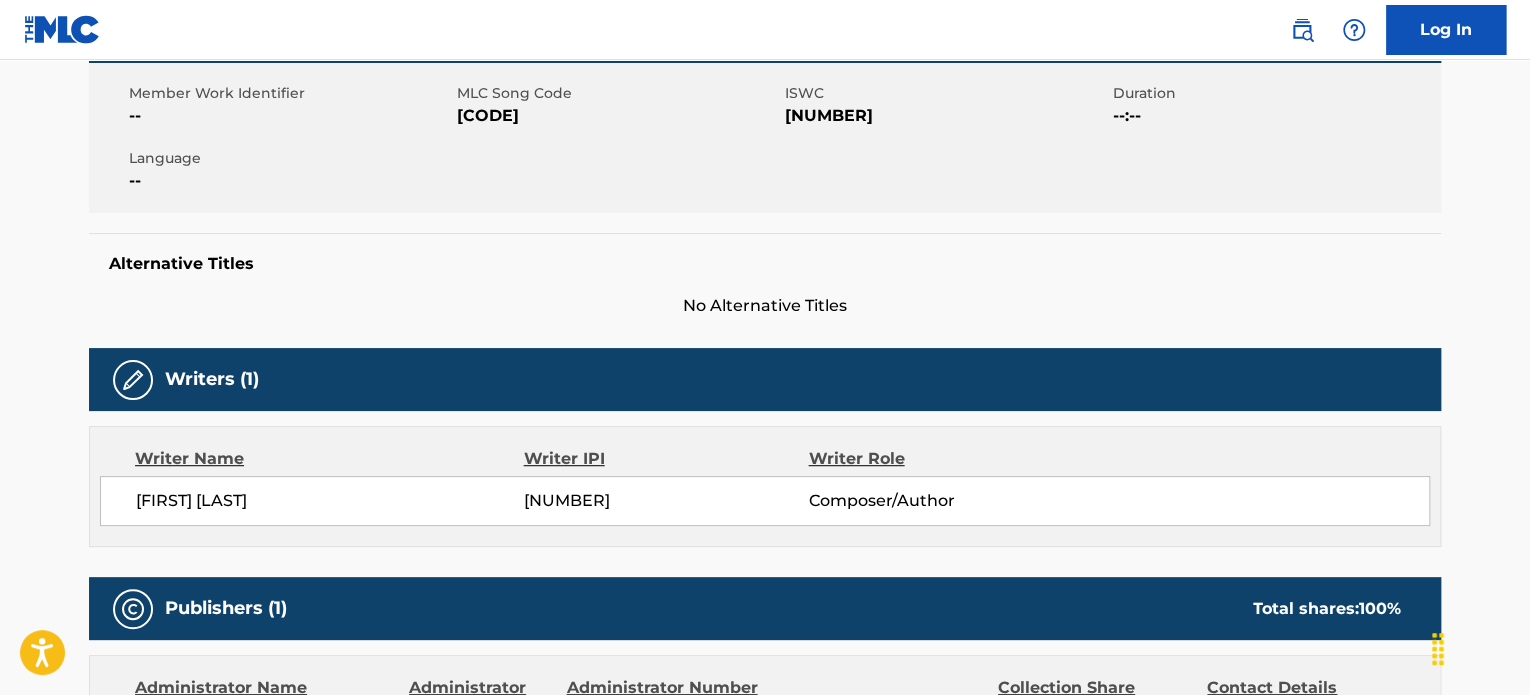 scroll, scrollTop: 600, scrollLeft: 0, axis: vertical 